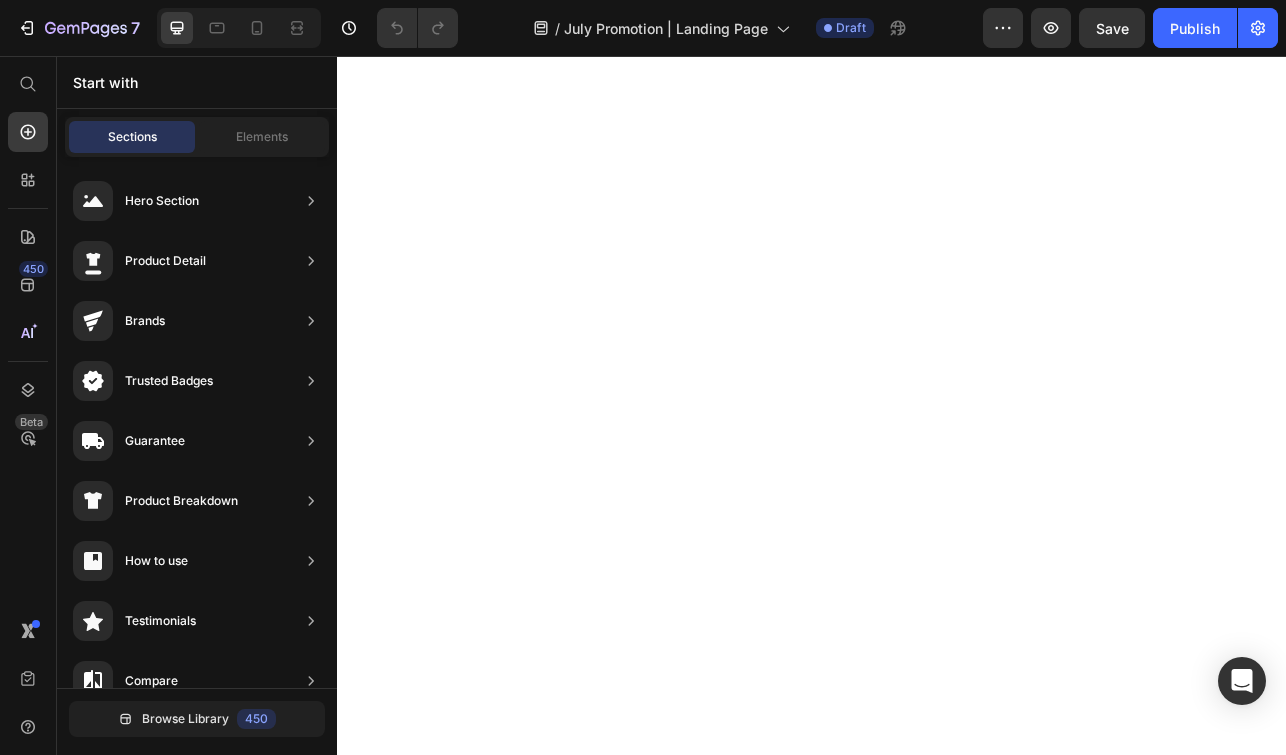 scroll, scrollTop: 0, scrollLeft: 0, axis: both 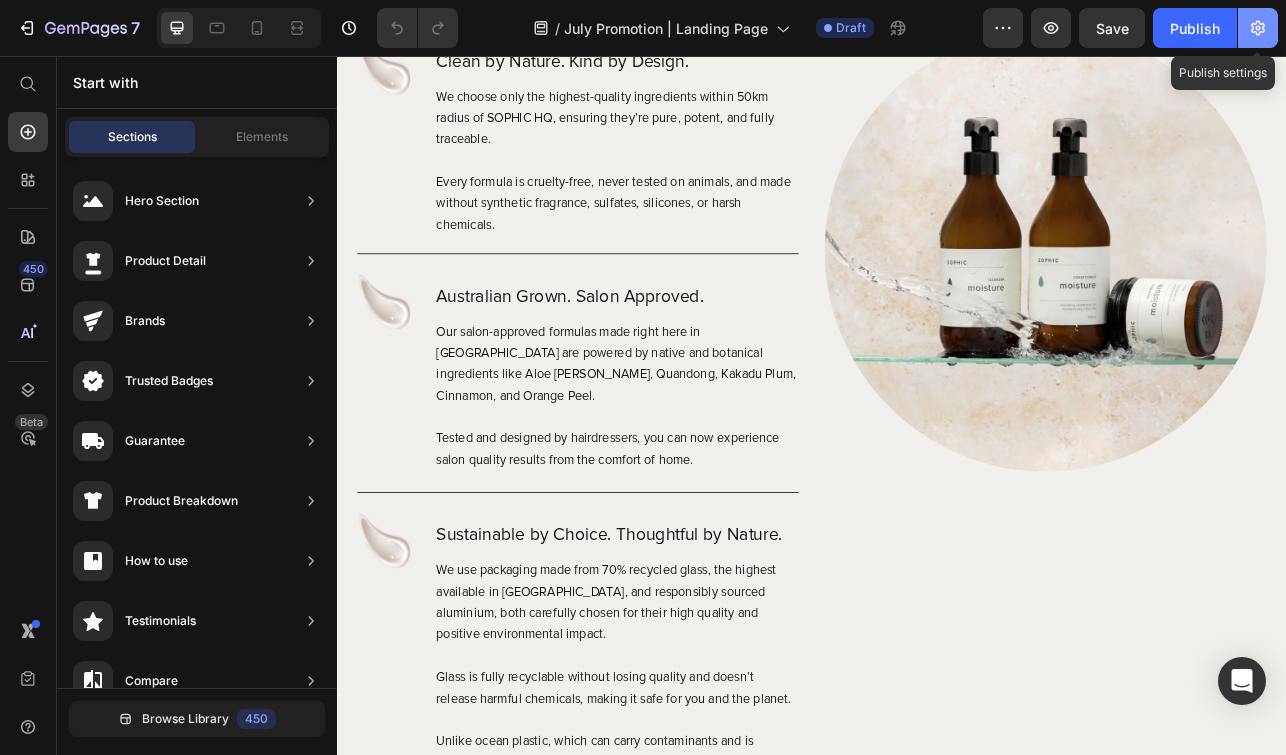 click 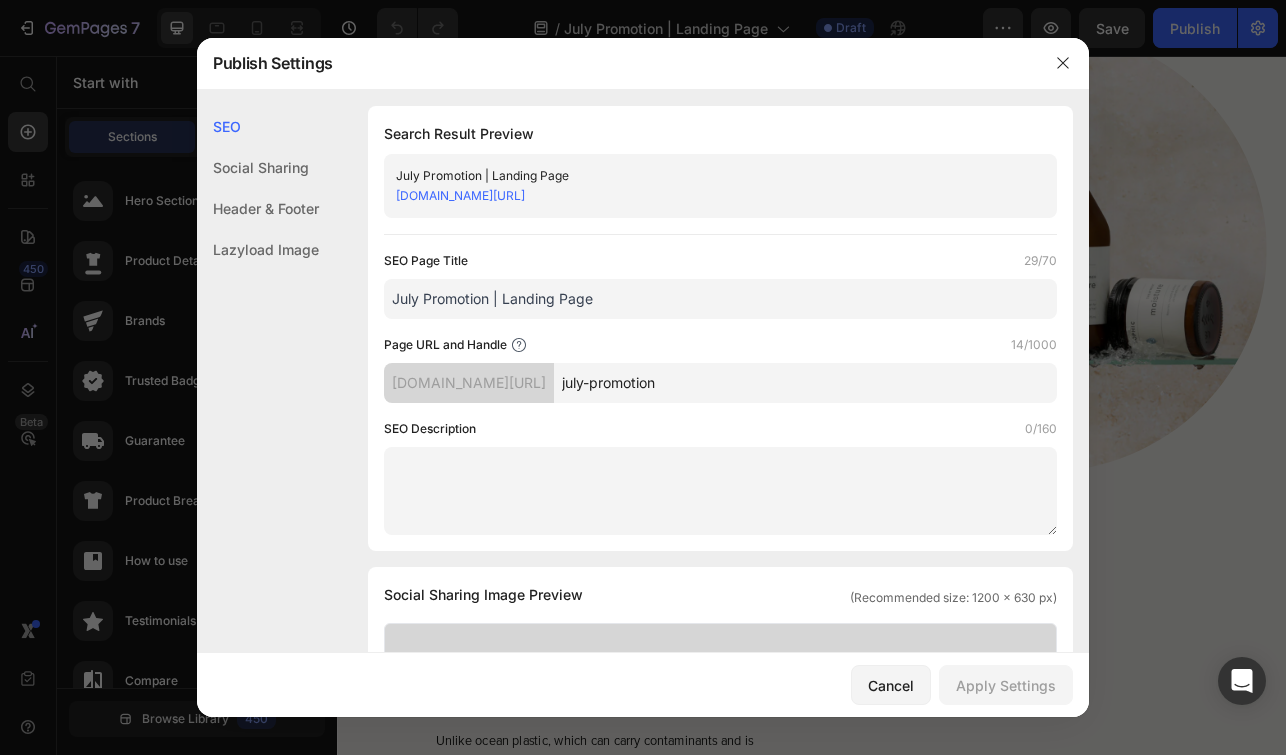 click on "july-promotion" at bounding box center [805, 383] 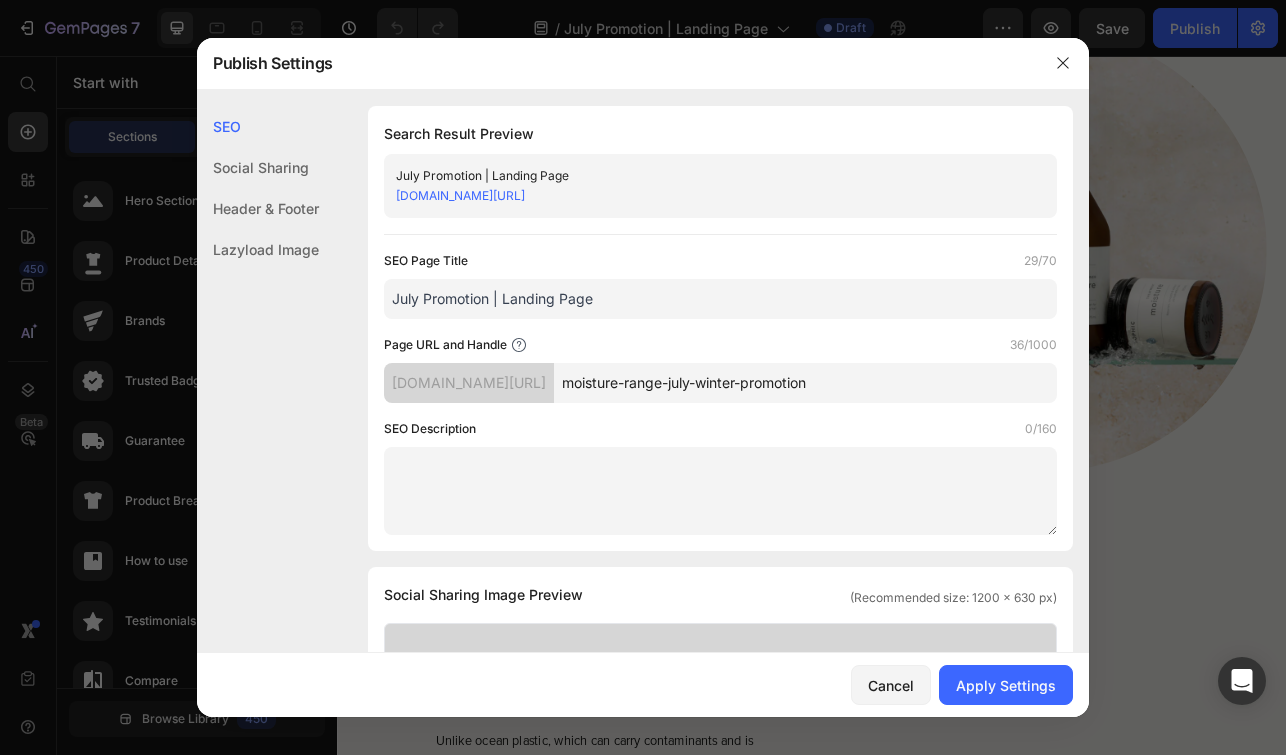 click on "moisture-range-july-winter-promotion" at bounding box center [805, 383] 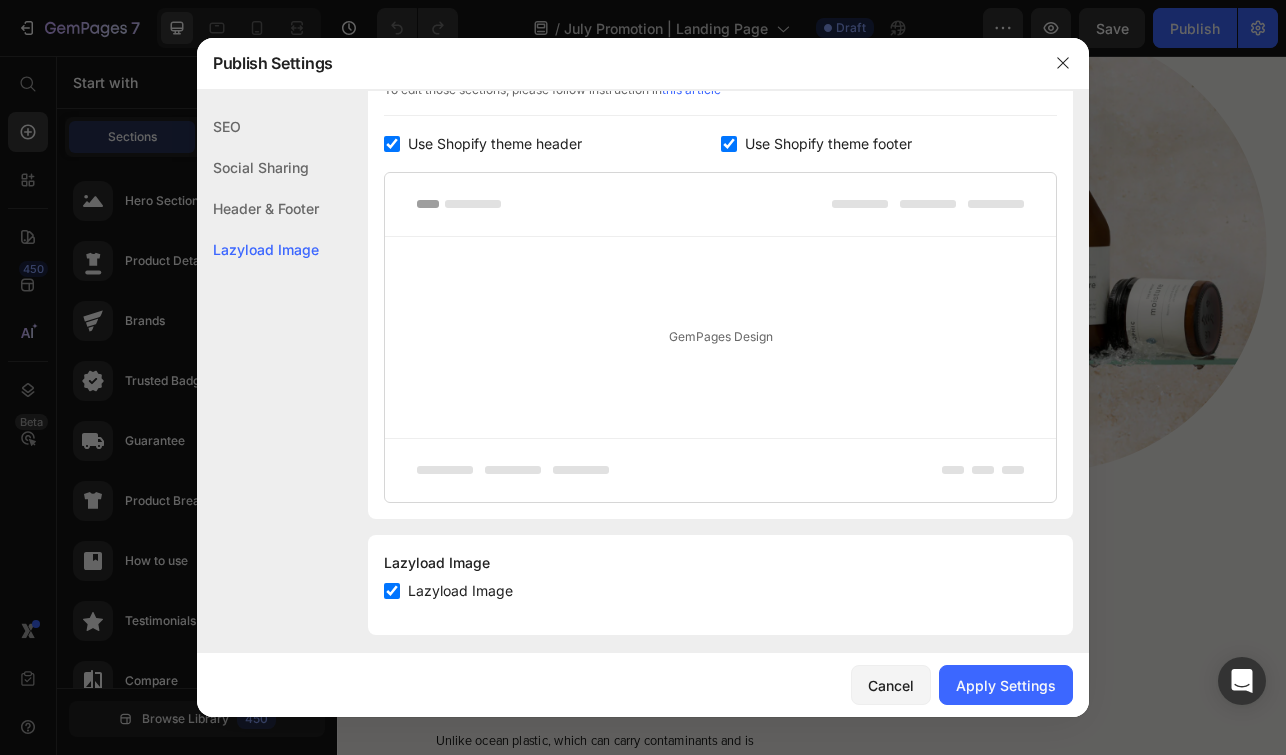 scroll, scrollTop: 1023, scrollLeft: 0, axis: vertical 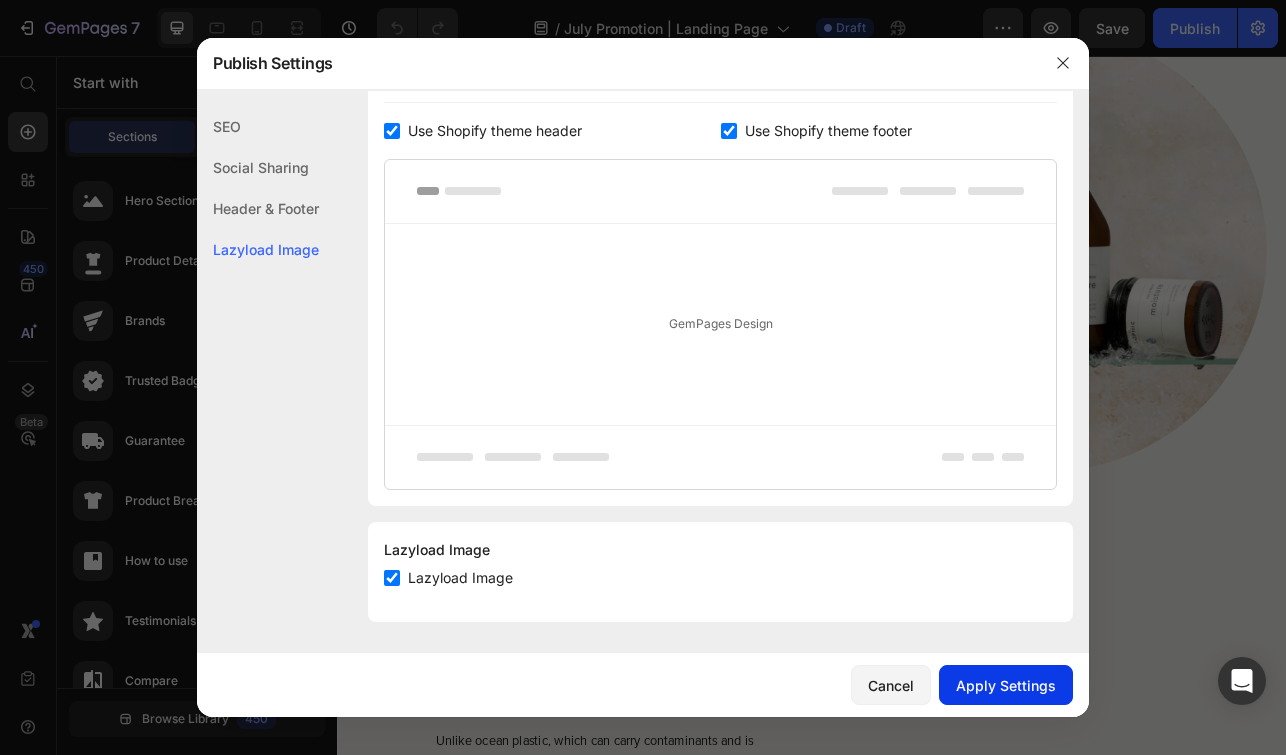type on "moisture-range-july-winter-sale" 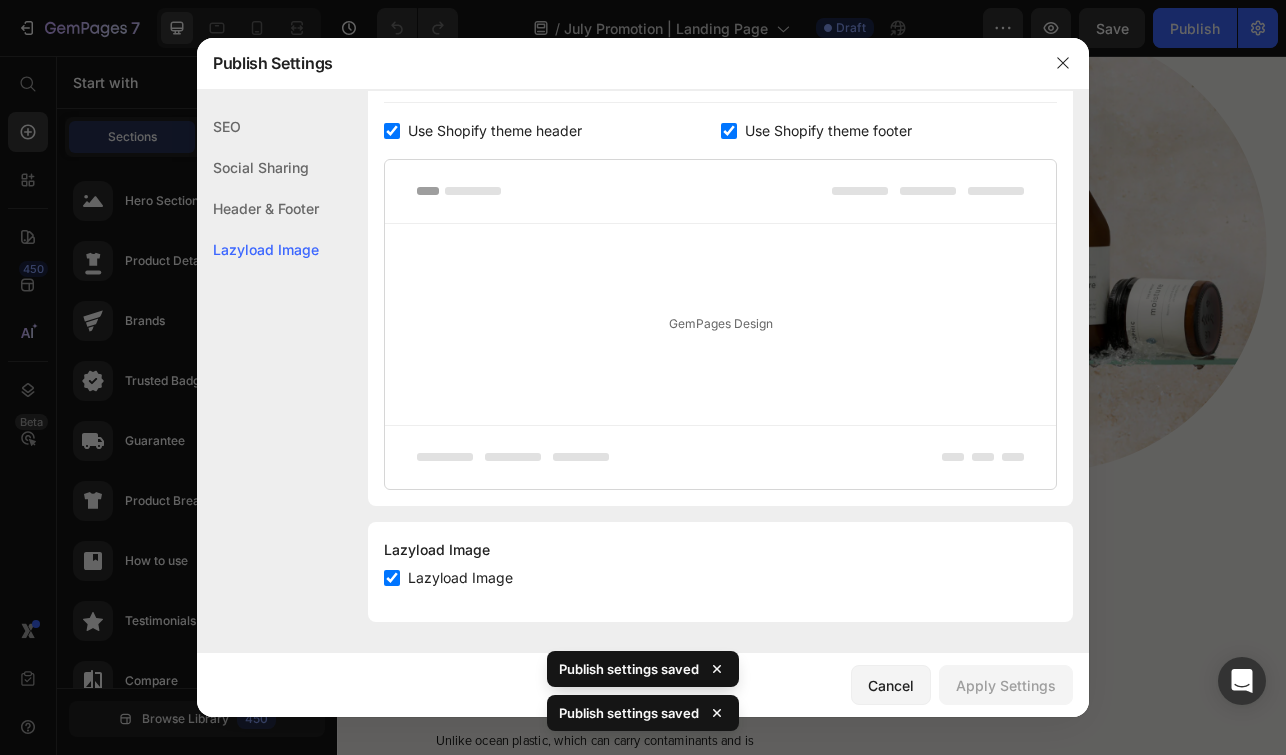 click at bounding box center (643, 377) 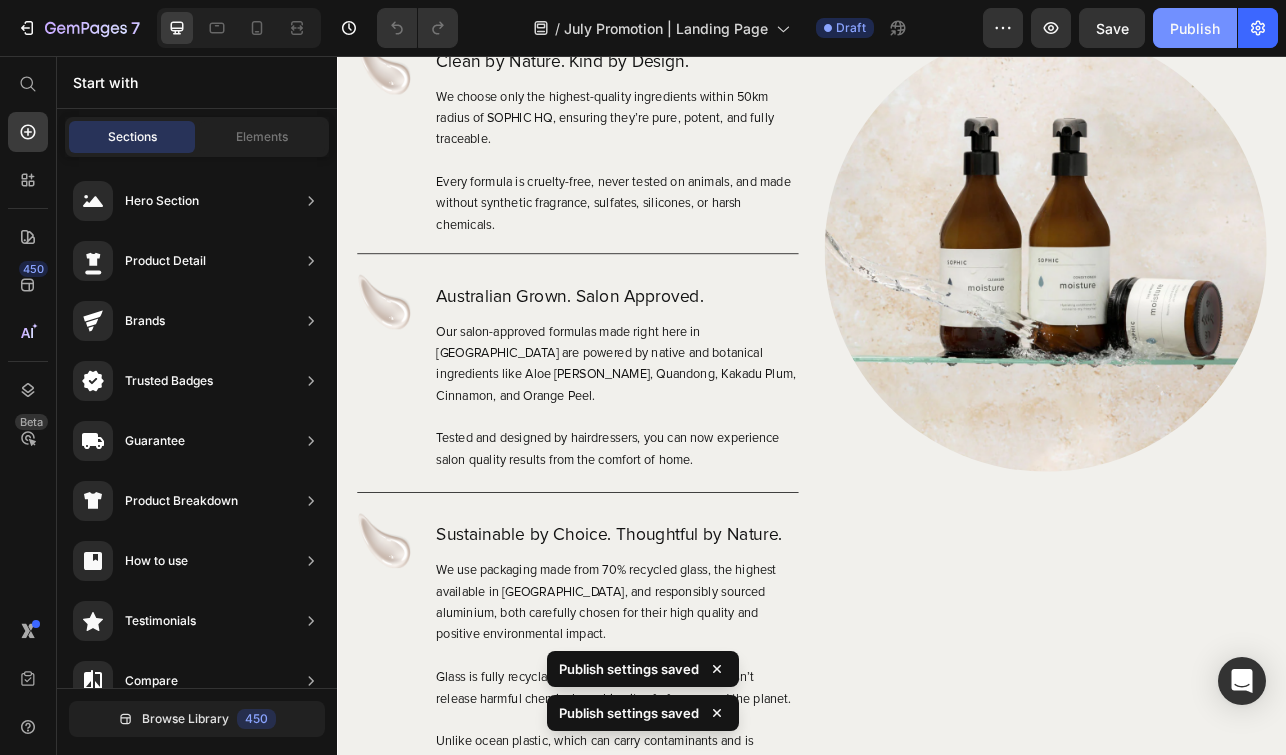 click on "Publish" at bounding box center [1195, 28] 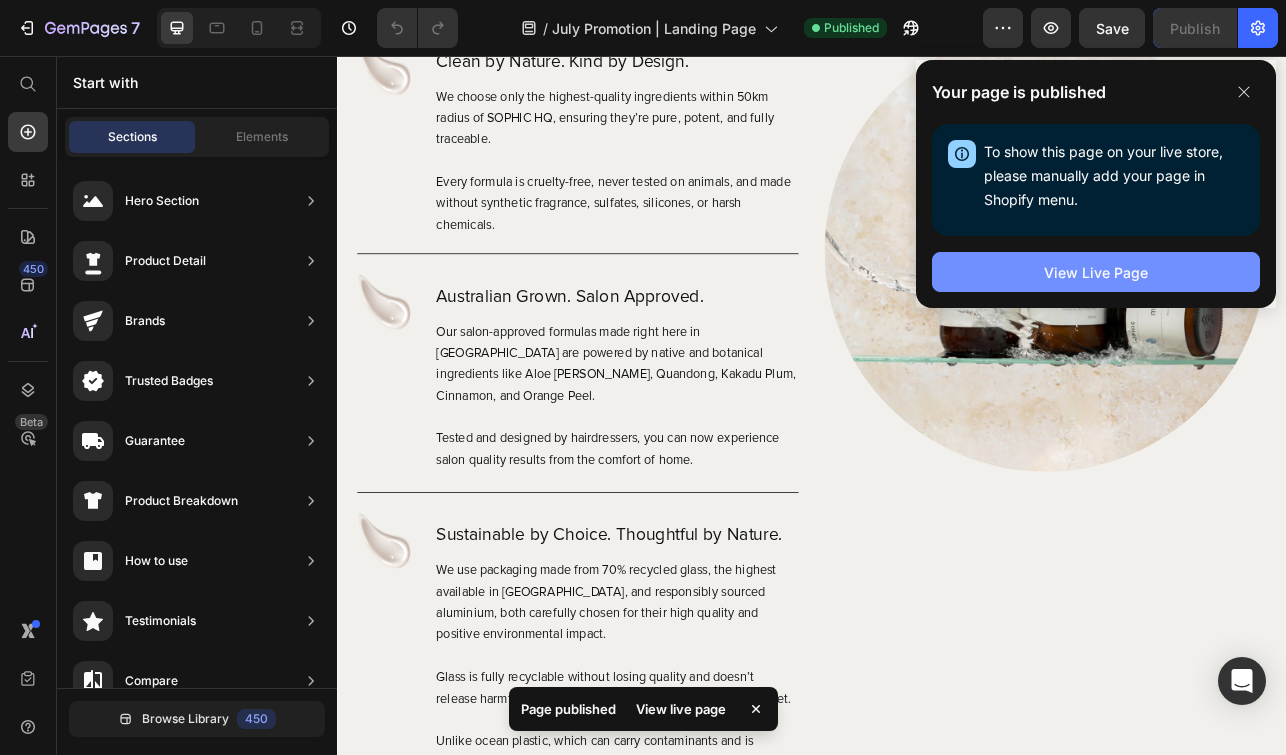 click on "View Live Page" at bounding box center (1096, 272) 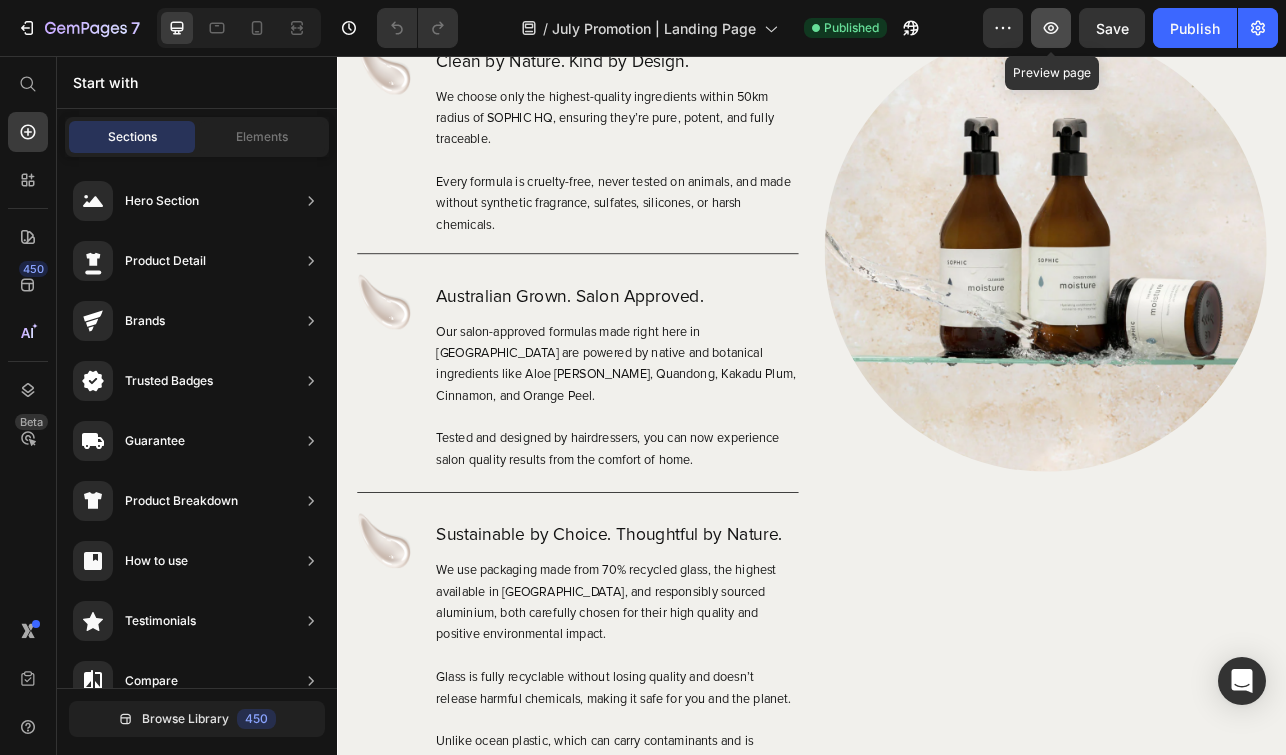 click 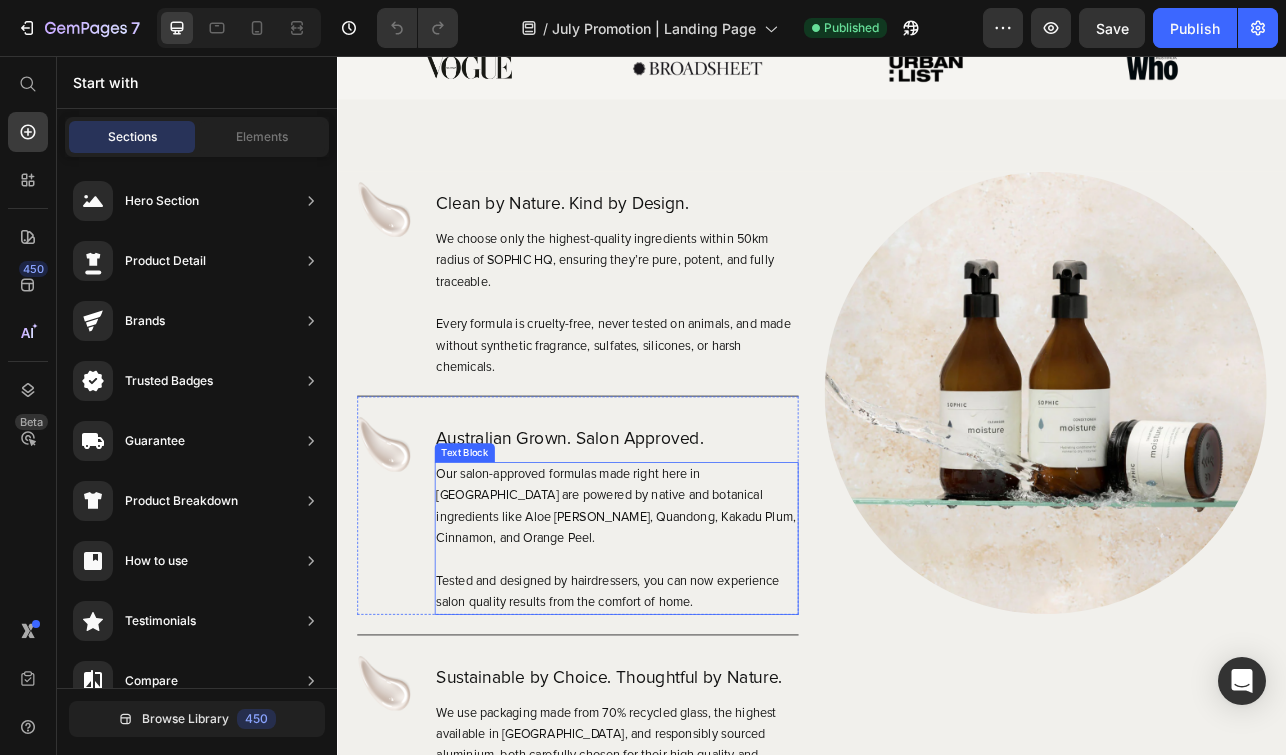scroll, scrollTop: 249, scrollLeft: 0, axis: vertical 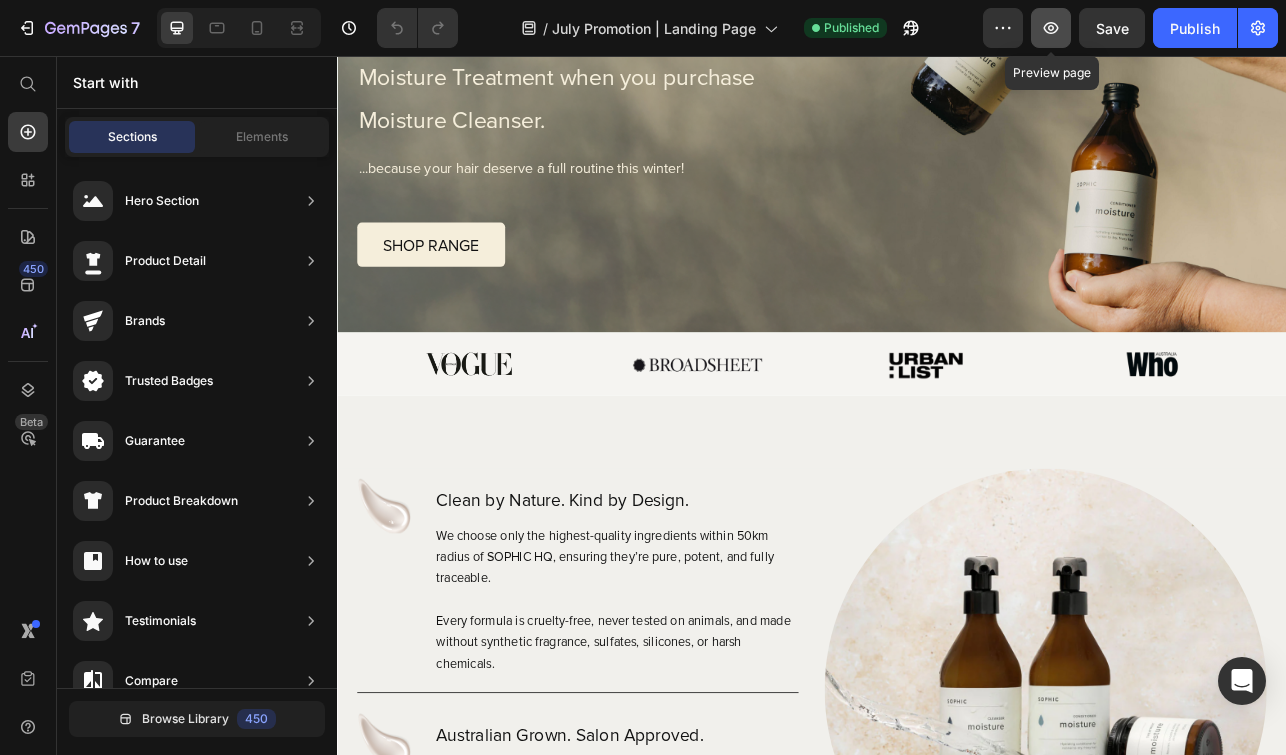 click 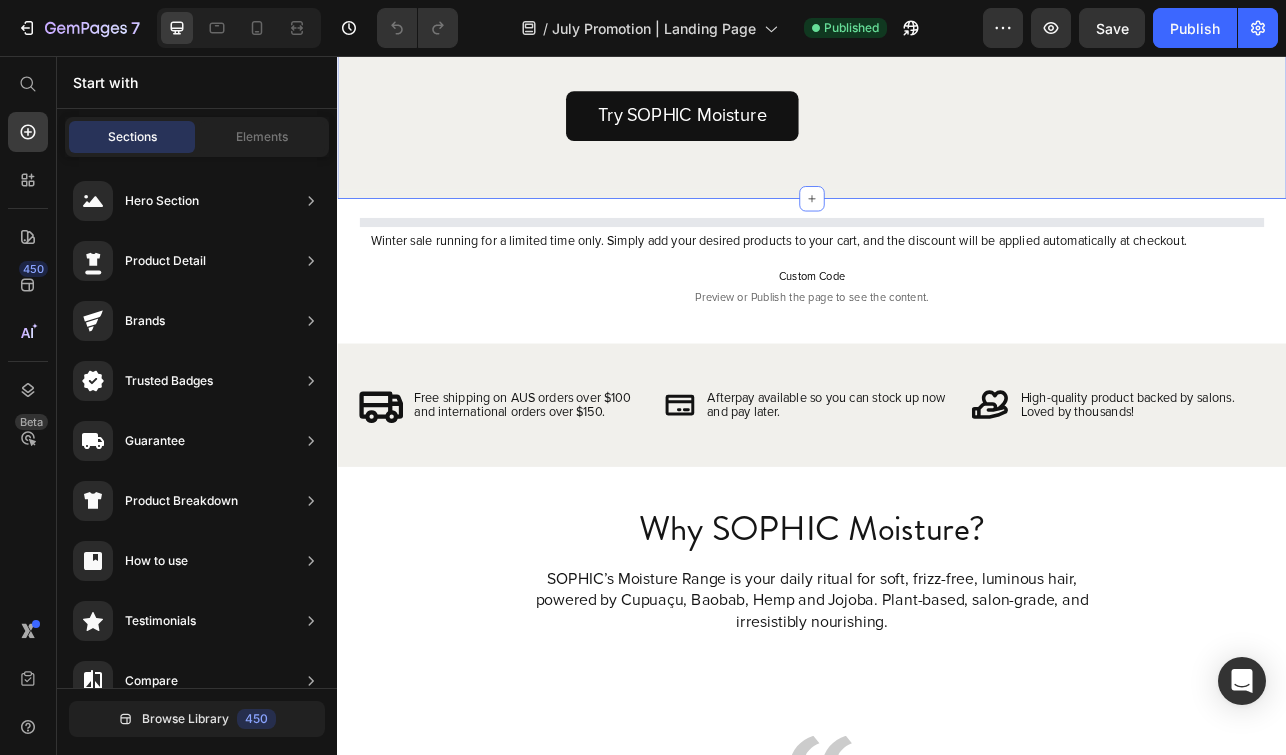 scroll, scrollTop: 1766, scrollLeft: 0, axis: vertical 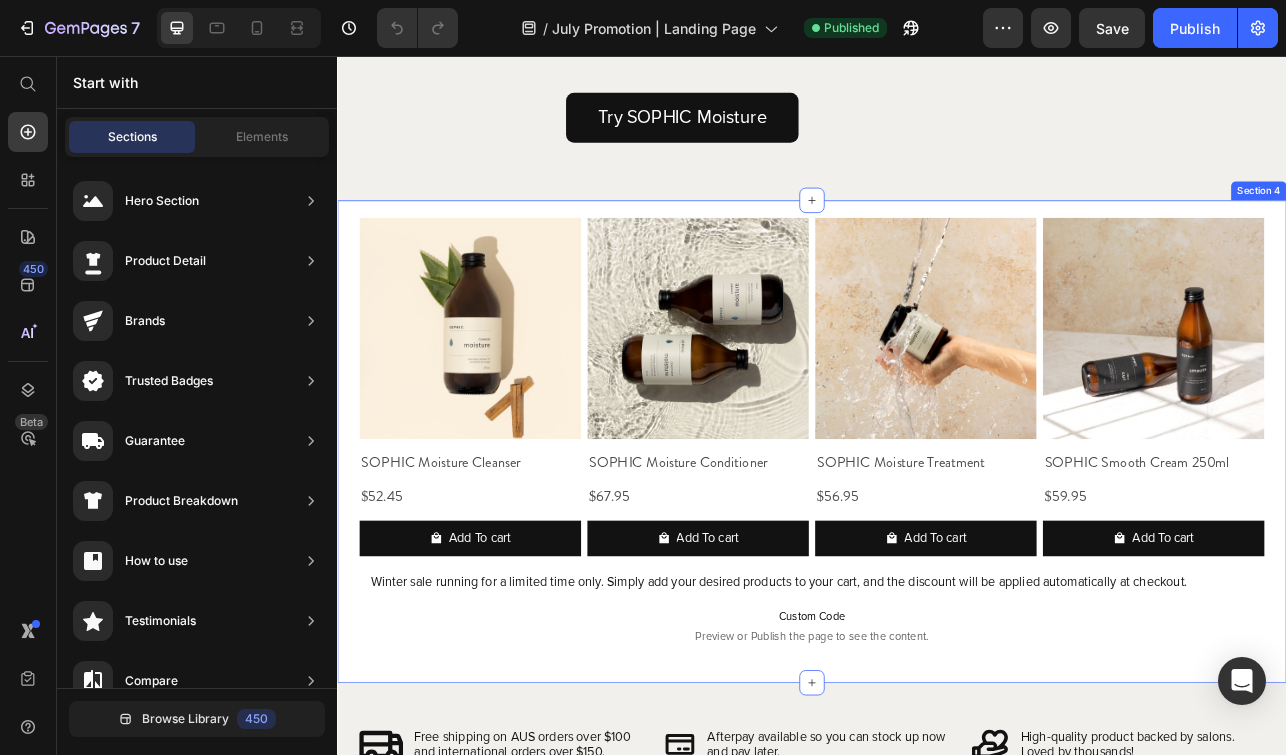 click on "Product Images SOPHIC Moisture Cleanser Product Title $52.45 Product Price Text Block Row Add To cart Product Cart Button Row Product Images SOPHIC Moisture Conditioner Product Title $67.95 Product Price Text Block Row Add To cart Product Cart Button Row Product Images SOPHIC Moisture Treatment Product Title $56.95 Product Price Text Block Row Add To cart Product Cart Button Row Product Images SOPHIC Smooth Cream 250ml Product Title $59.95 Product Price Text Block Row Add To cart Product Cart Button Row Product List Winter sale running for a limited time only. Simply add your desired products to your cart, and the discount will be applied automatically at checkout.  Text Block
Custom Code
Preview or Publish the page to see the content. Custom Code Section 4" at bounding box center [937, 543] 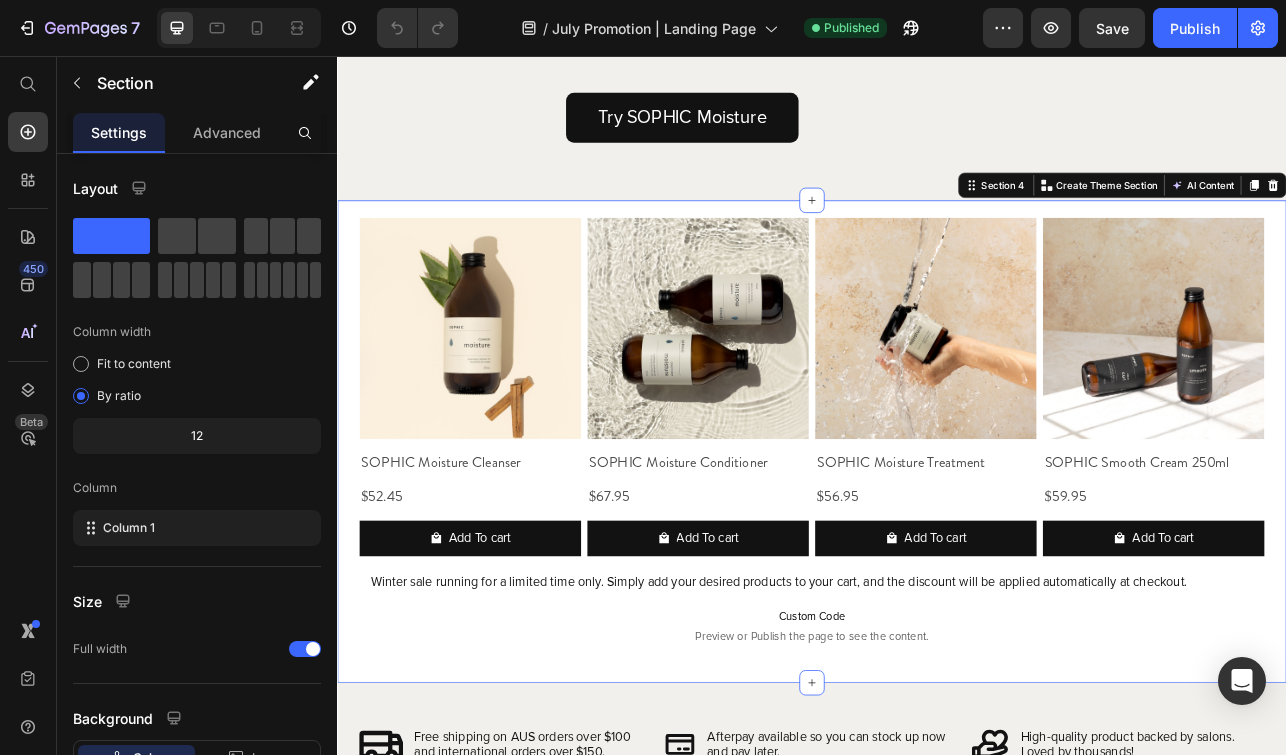 click on "Product Images SOPHIC Moisture Cleanser Product Title $52.45 Product Price Text Block Row Add To cart Product Cart Button Row Product Images SOPHIC Moisture Conditioner Product Title $67.95 Product Price Text Block Row Add To cart Product Cart Button Row Product Images SOPHIC Moisture Treatment Product Title $56.95 Product Price Text Block Row Add To cart Product Cart Button Row Product Images SOPHIC Smooth Cream 250ml Product Title $59.95 Product Price Text Block Row Add To cart Product Cart Button Row Product List Winter sale running for a limited time only. Simply add your desired products to your cart, and the discount will be applied automatically at checkout.  Text Block
Custom Code
Preview or Publish the page to see the content. Custom Code" at bounding box center (937, 538) 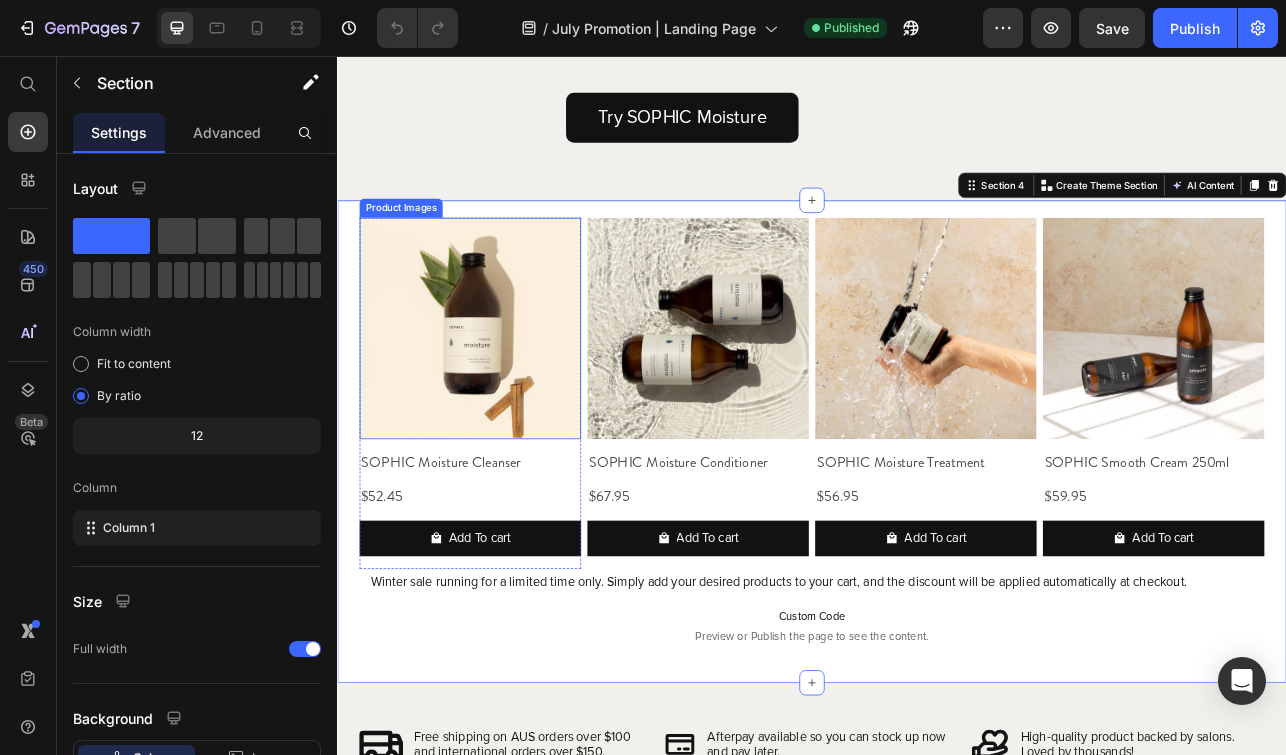 click at bounding box center (505, 400) 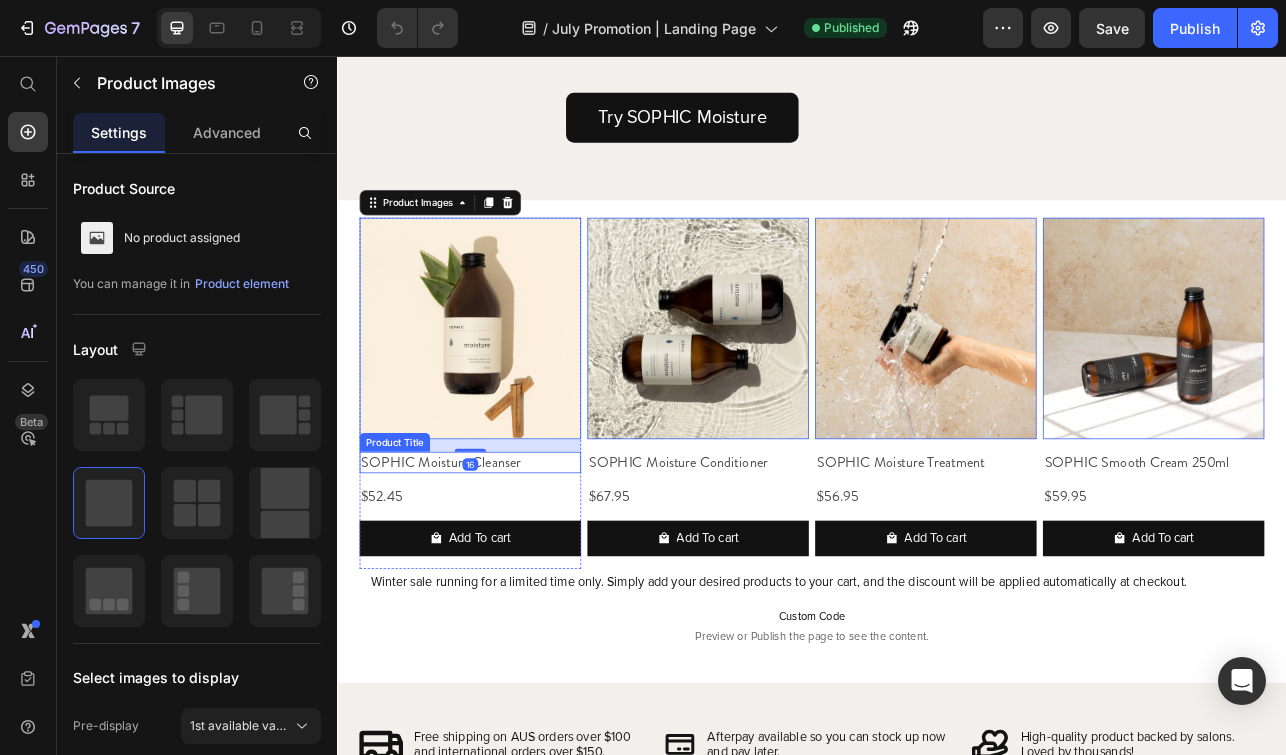 click on "Product Images   16 SOPHIC Moisture Cleanser Product Title $52.45 Product Price Text Block Row Add To cart Product Cart Button" at bounding box center [505, 482] 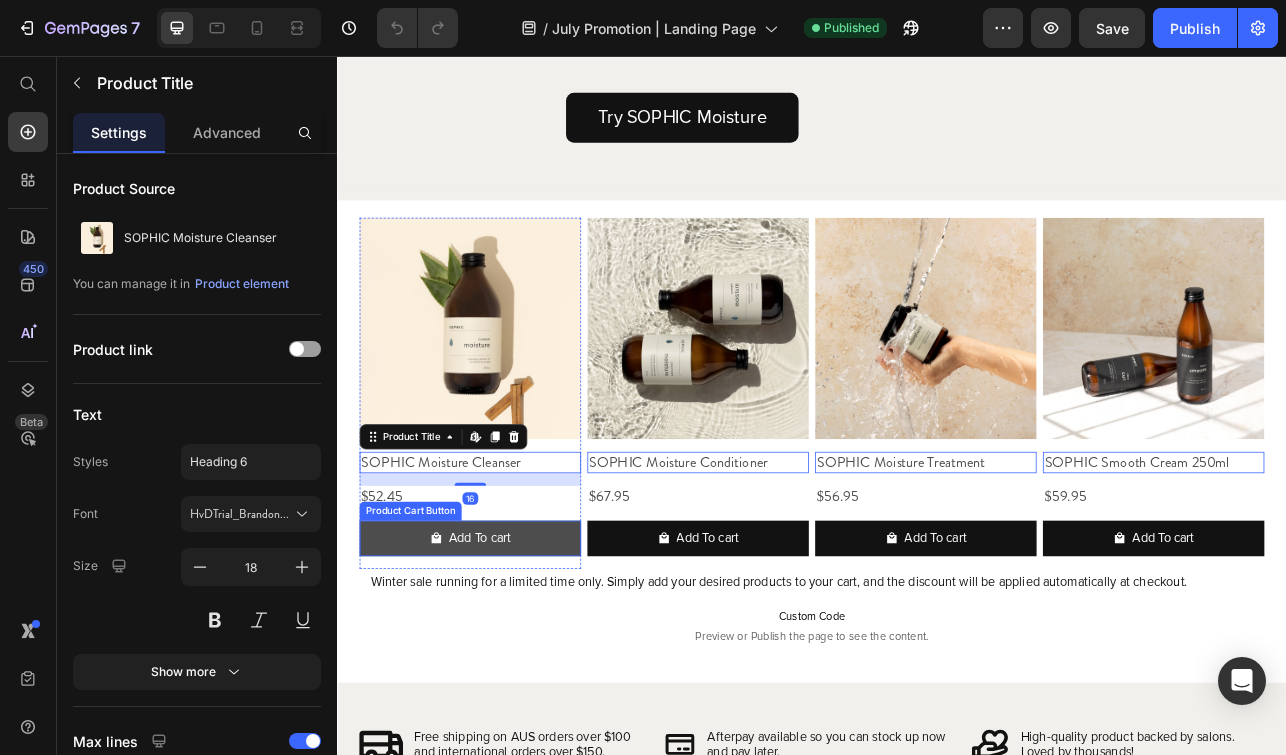 click on "Add To cart" at bounding box center (505, 665) 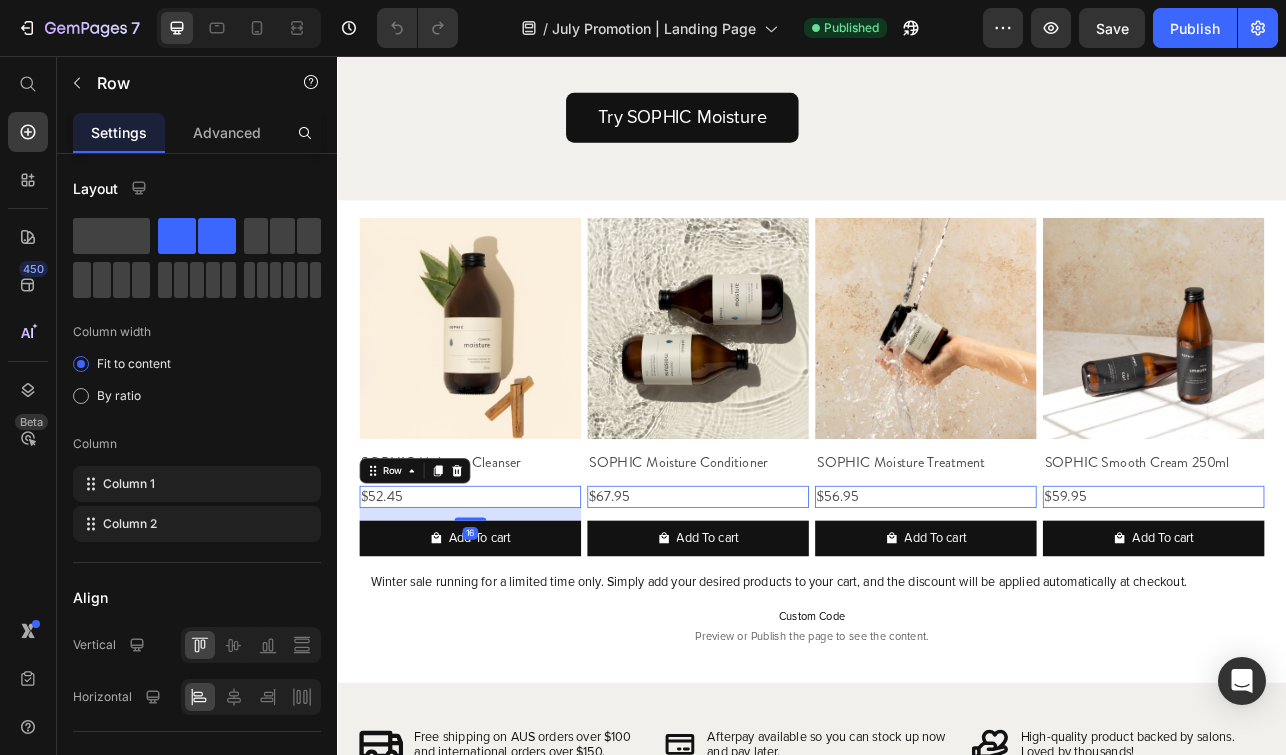 click on "$52.45 Product Price Text Block Row   16" at bounding box center [505, 612] 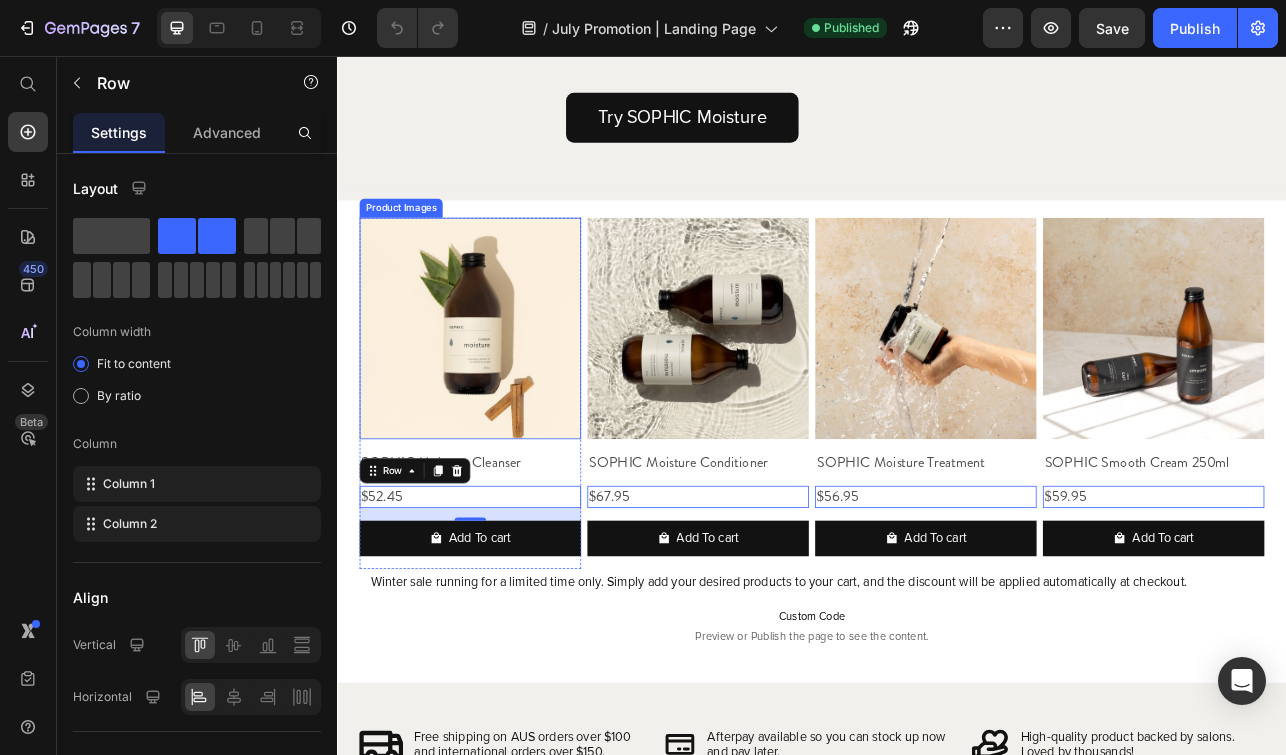 click on "Product Images SOPHIC Moisture Cleanser Product Title $52.45 Product Price Text Block Row   16 Add To cart Product Cart Button Row Product Images SOPHIC Moisture Conditioner Product Title $67.95 Product Price Text Block Row   0 Add To cart Product Cart Button Row Product Images SOPHIC Moisture Treatment Product Title $56.95 Product Price Text Block Row   0 Add To cart Product Cart Button Row Product Images SOPHIC Smooth Cream 250ml Product Title $59.95 Product Price Text Block Row   0 Add To cart Product Cart Button Row Product List Winter sale running for a limited time only. Simply add your desired products to your cart, and the discount will be applied automatically at checkout.  Text Block
Custom Code
Preview or Publish the page to see the content. Custom Code" at bounding box center (937, 538) 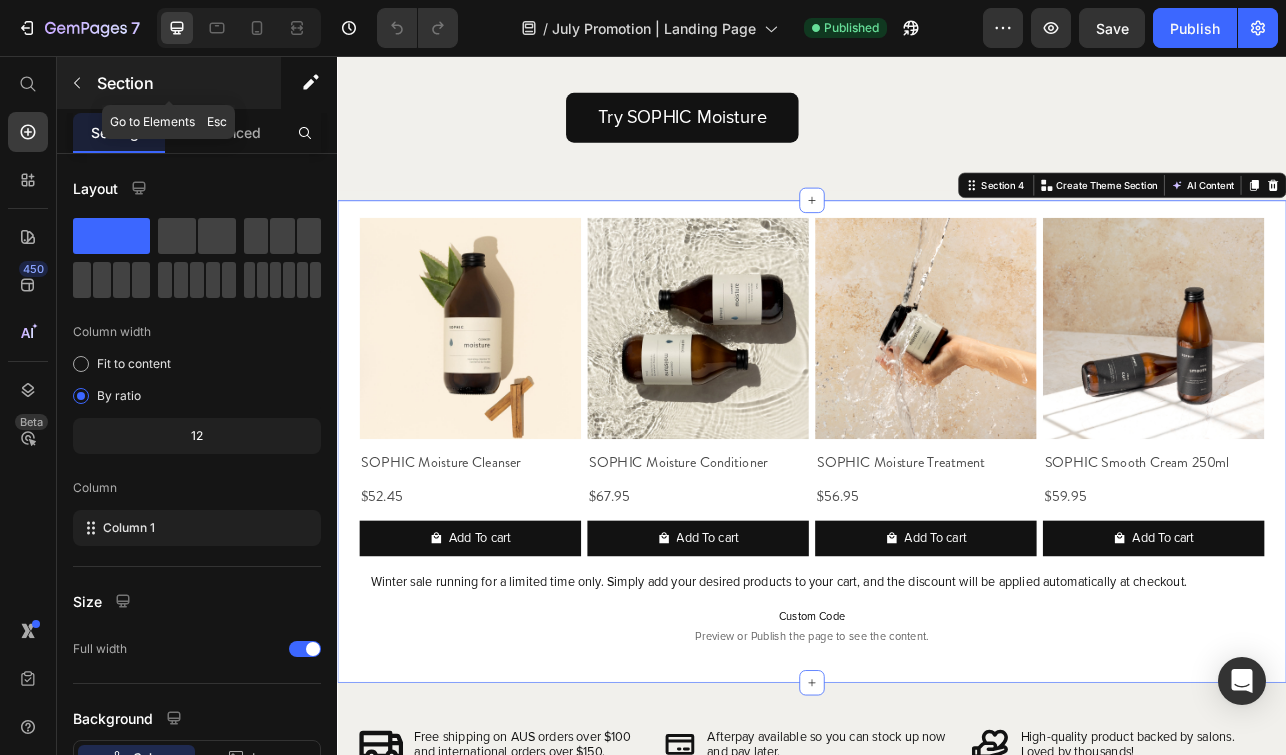 click 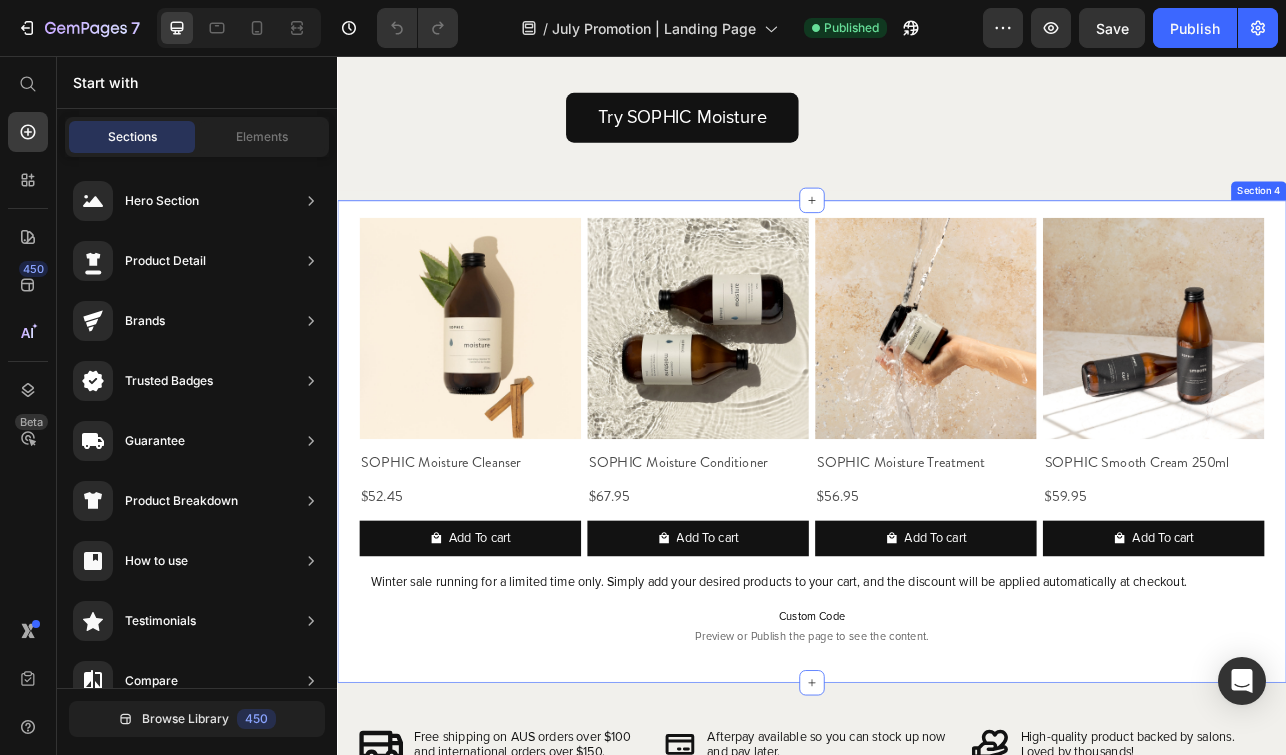 click on "Product Images SOPHIC Moisture Cleanser Product Title $52.45 Product Price Text Block Row Add To cart Product Cart Button Row Product Images SOPHIC Moisture Conditioner Product Title $67.95 Product Price Text Block Row Add To cart Product Cart Button Row Product Images SOPHIC Moisture Treatment Product Title $56.95 Product Price Text Block Row Add To cart Product Cart Button Row Product Images SOPHIC Smooth Cream 250ml Product Title $59.95 Product Price Text Block Row Add To cart Product Cart Button Row Product List Winter sale running for a limited time only. Simply add your desired products to your cart, and the discount will be applied automatically at checkout.  Text Block
Custom Code
Preview or Publish the page to see the content. Custom Code Section 4" at bounding box center (937, 543) 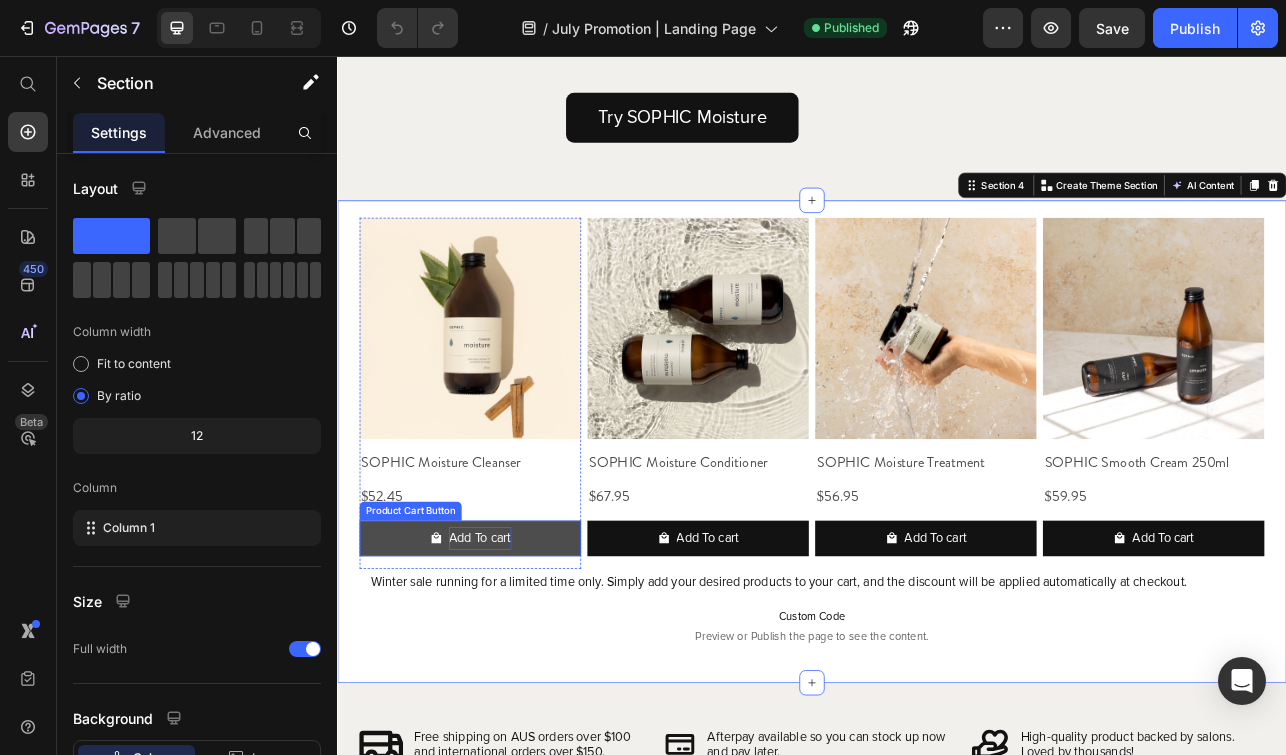 click on "Add To cart" at bounding box center (517, 665) 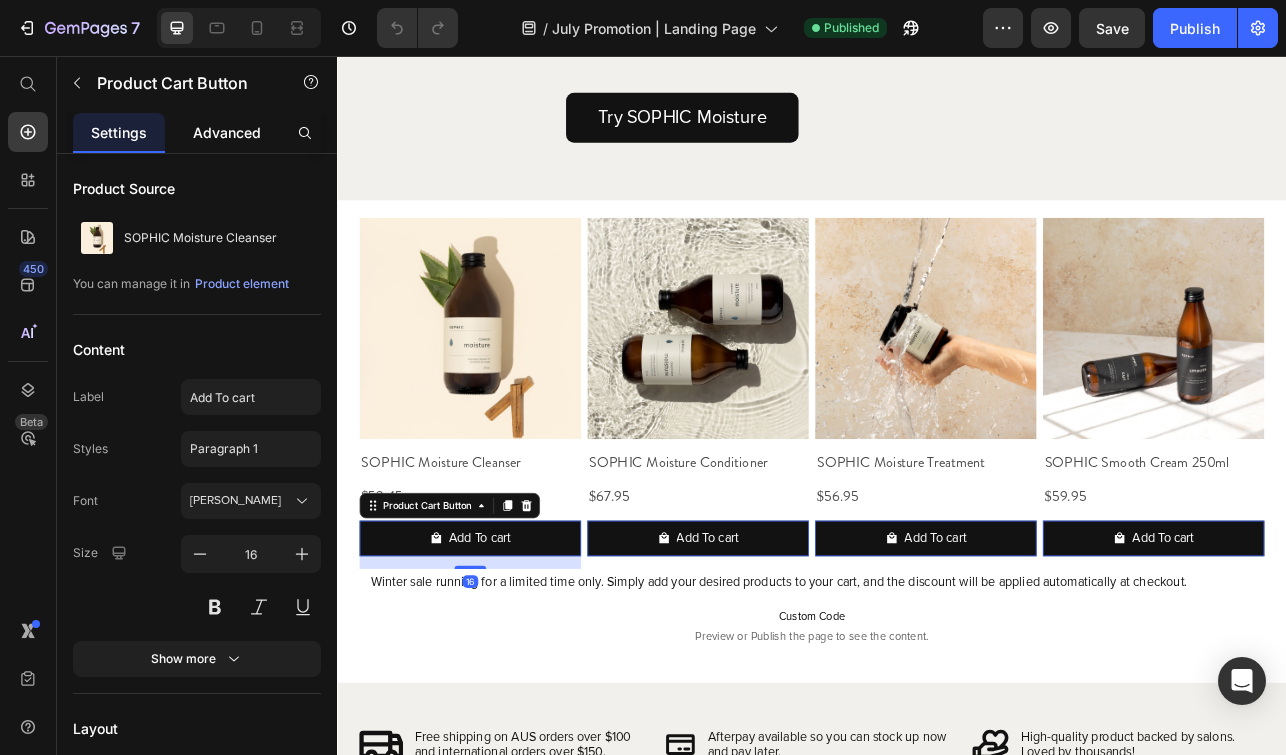 click on "Advanced" 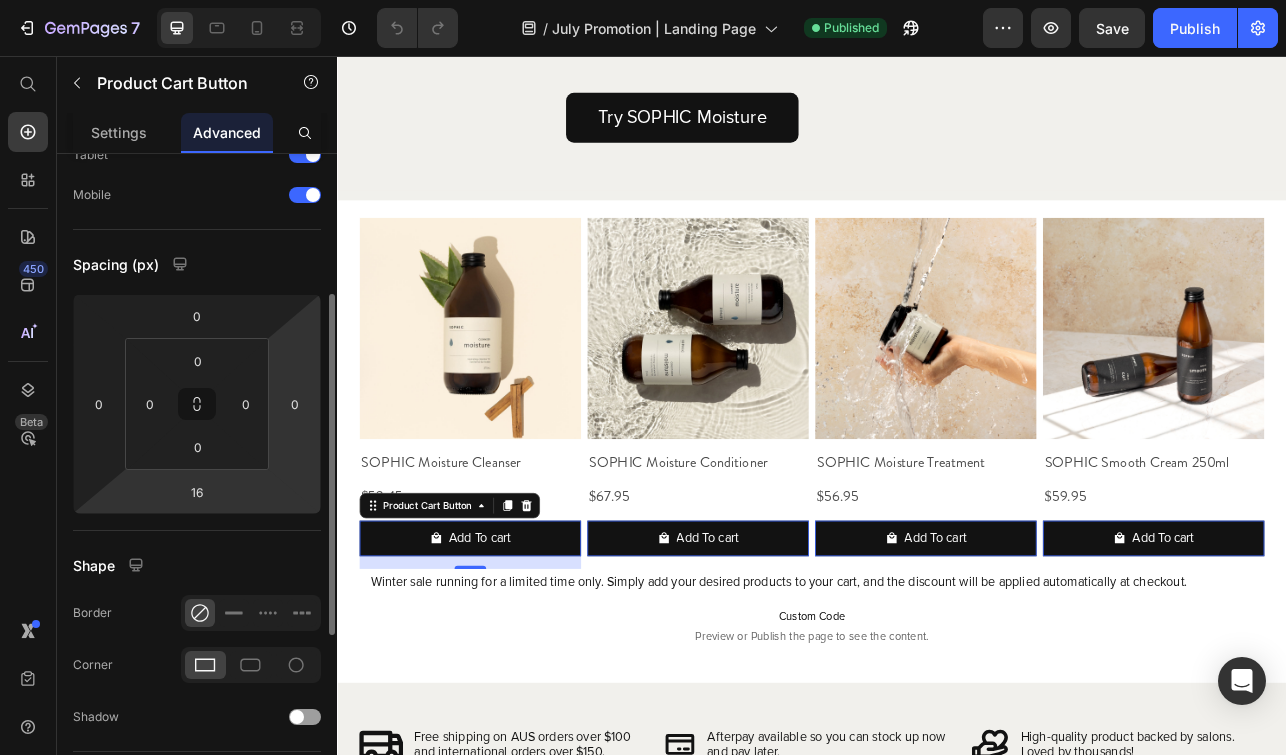 scroll, scrollTop: 0, scrollLeft: 0, axis: both 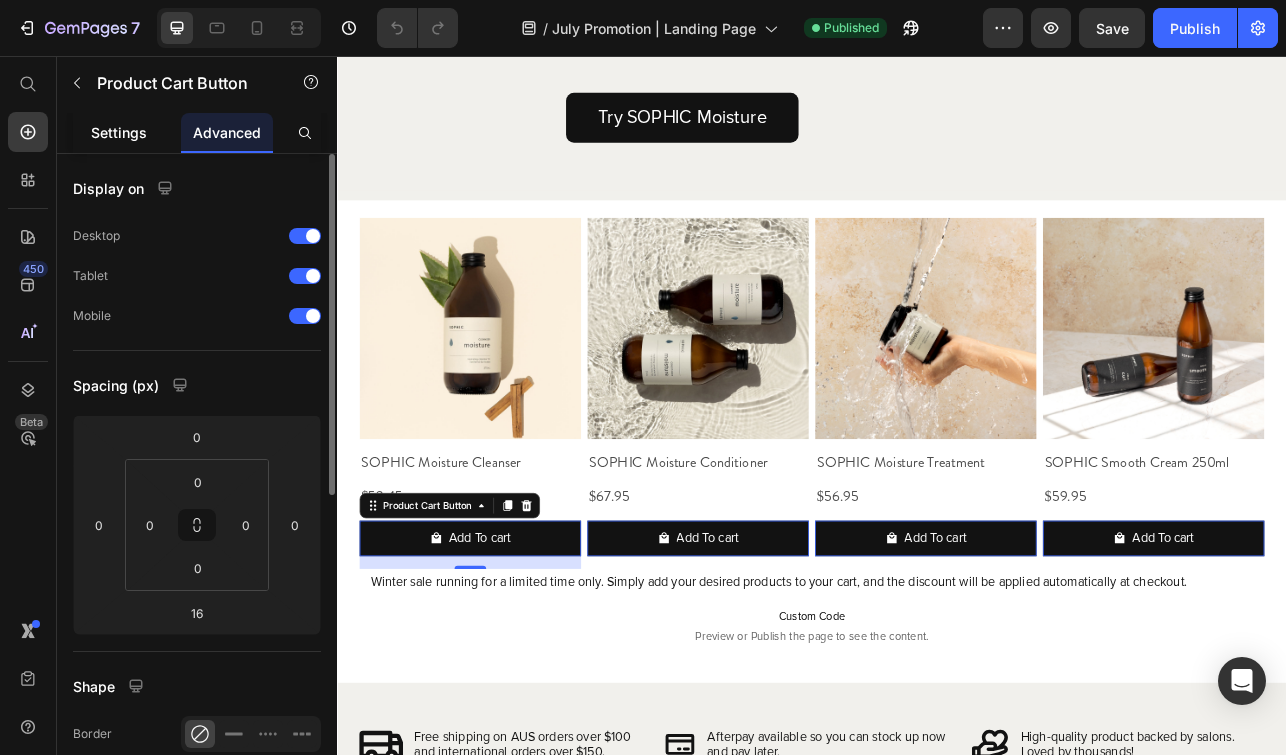 click on "Settings" at bounding box center [119, 132] 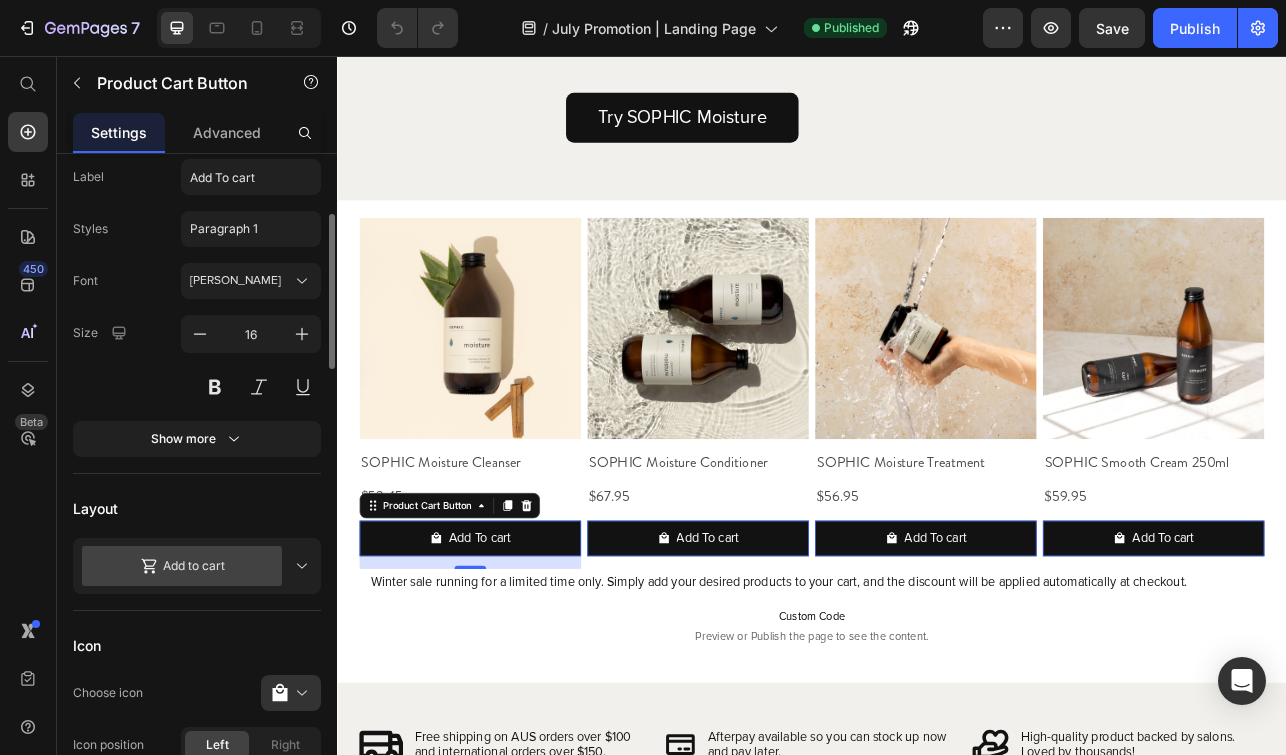 scroll, scrollTop: 227, scrollLeft: 0, axis: vertical 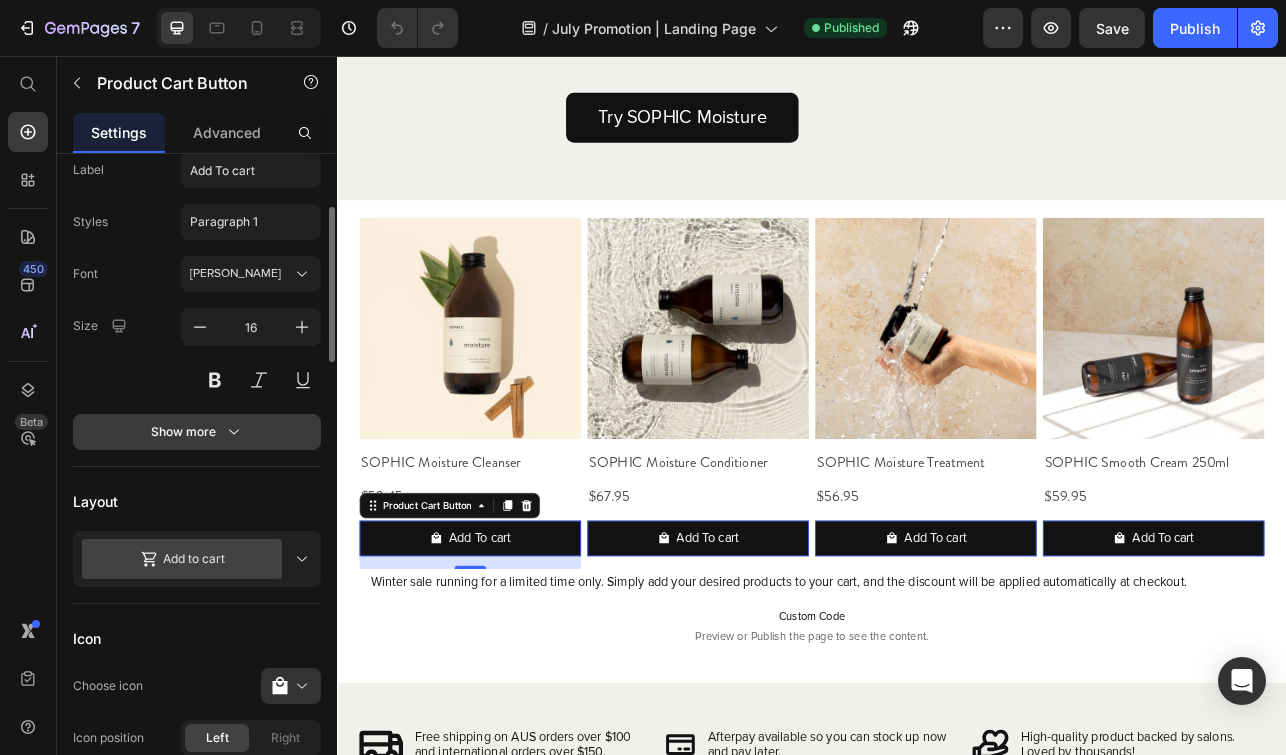 click on "Show more" at bounding box center [197, 432] 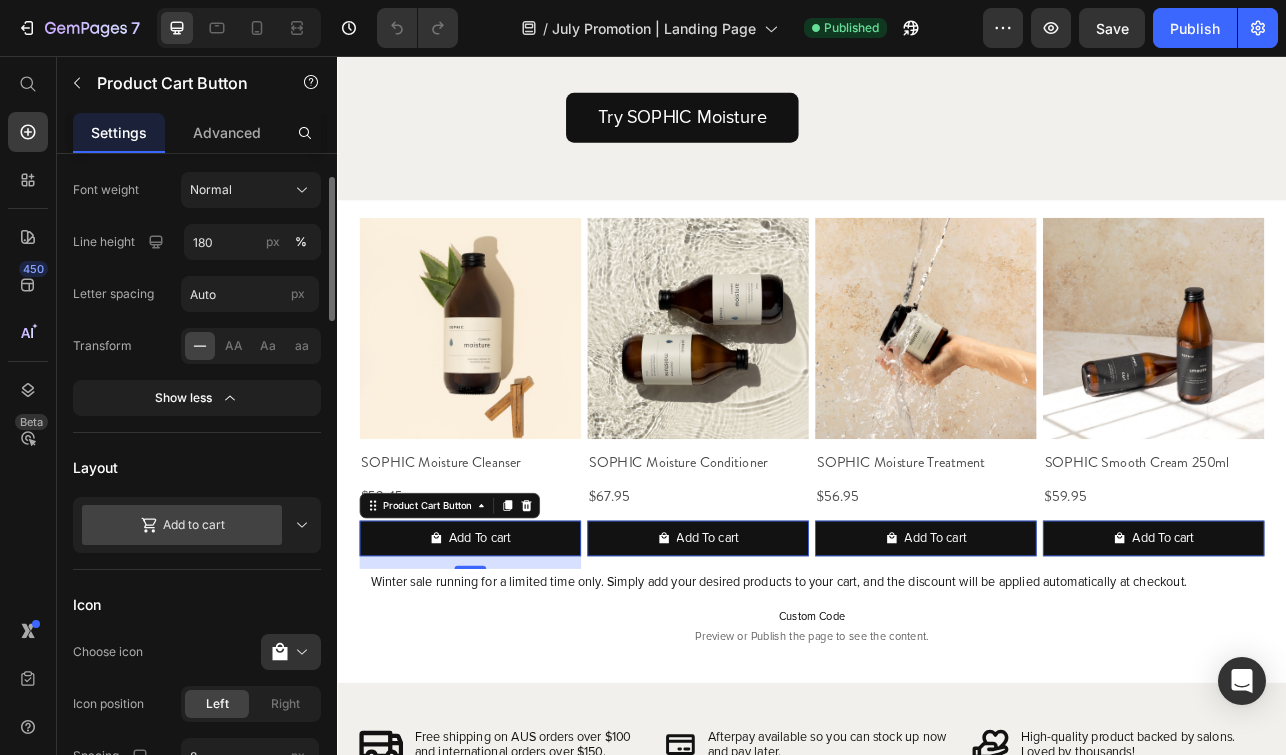 scroll, scrollTop: 554, scrollLeft: 0, axis: vertical 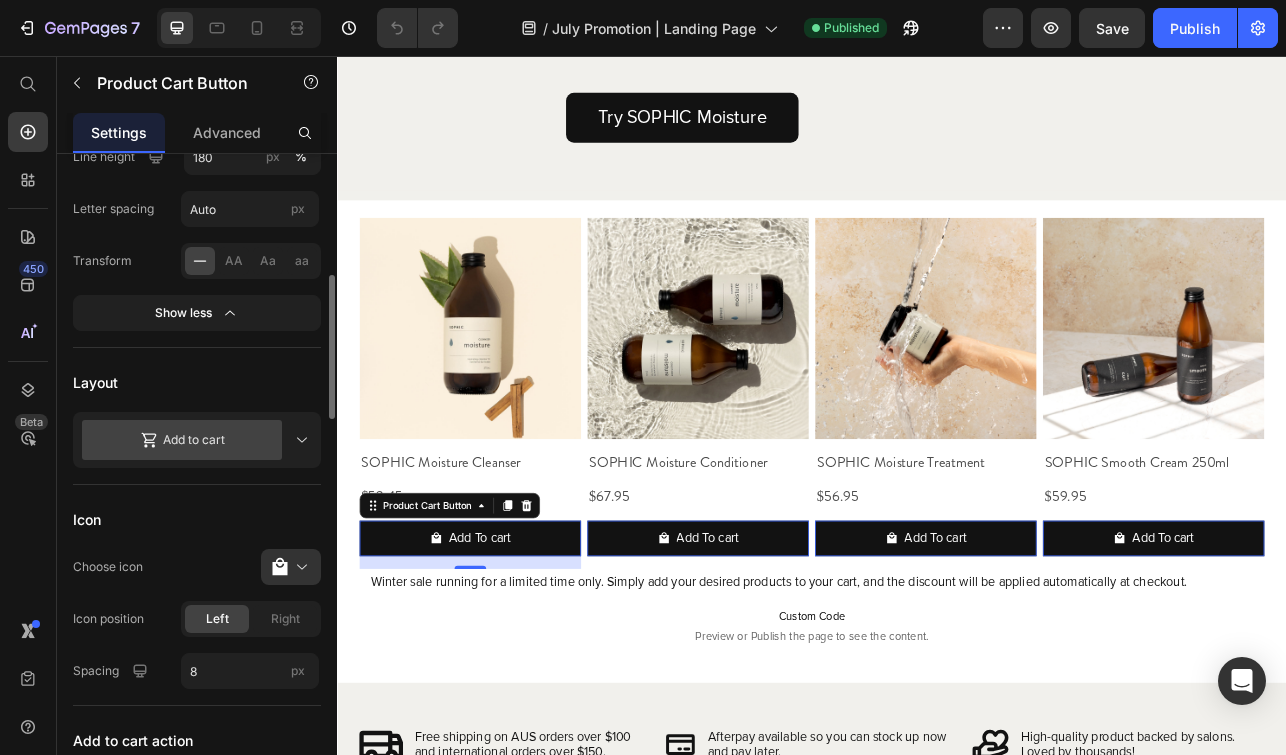 click on "Add to cart" at bounding box center [197, 440] 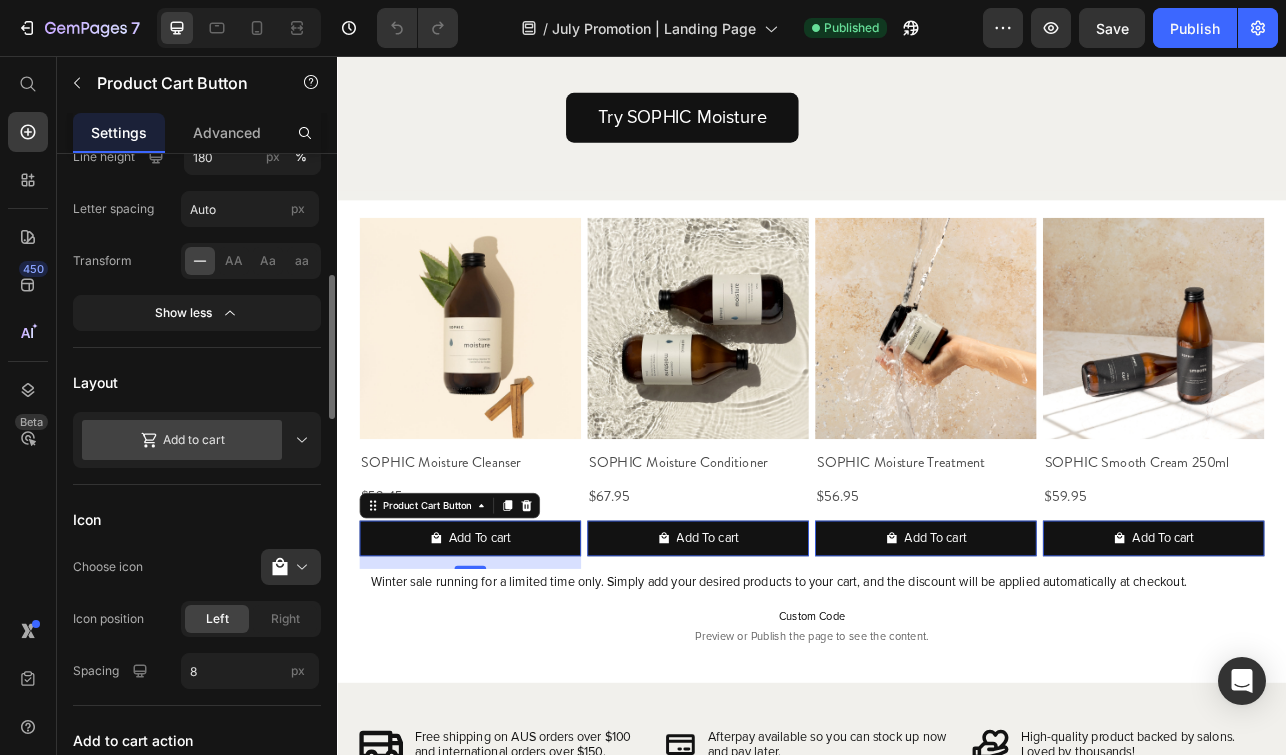 click on "Layout" at bounding box center (197, 382) 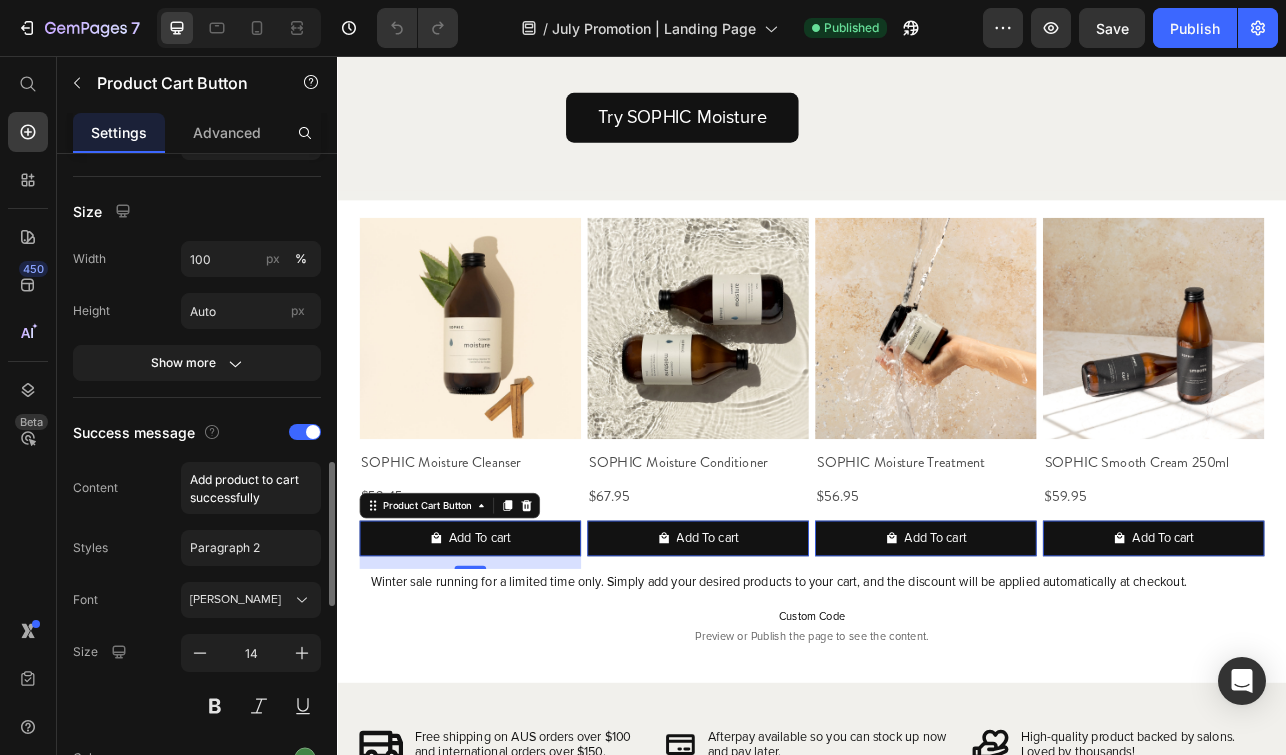 scroll, scrollTop: 1115, scrollLeft: 0, axis: vertical 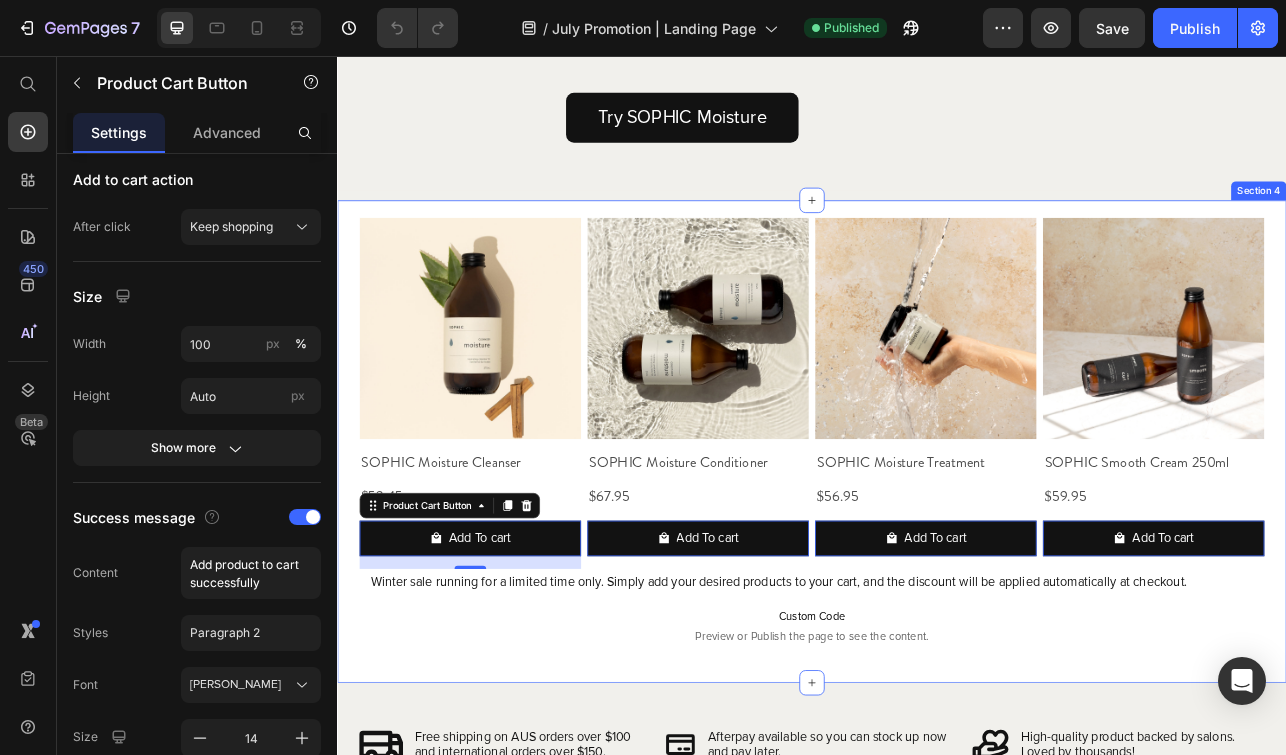 click on "Product Images SOPHIC Moisture Cleanser Product Title $52.45 Product Price Text Block Row Add To cart Product Cart Button   16 Row Product Images SOPHIC Moisture Conditioner Product Title $67.95 Product Price Text Block Row Add To cart Product Cart Button   0 Row Product Images SOPHIC Moisture Treatment Product Title $56.95 Product Price Text Block Row Add To cart Product Cart Button   0 Row Product Images SOPHIC Smooth Cream 250ml Product Title $59.95 Product Price Text Block Row Add To cart Product Cart Button   0 Row Product List Winter sale running for a limited time only. Simply add your desired products to your cart, and the discount will be applied automatically at checkout.  Text Block
Custom Code
Preview or Publish the page to see the content. Custom Code Section 4" at bounding box center (937, 543) 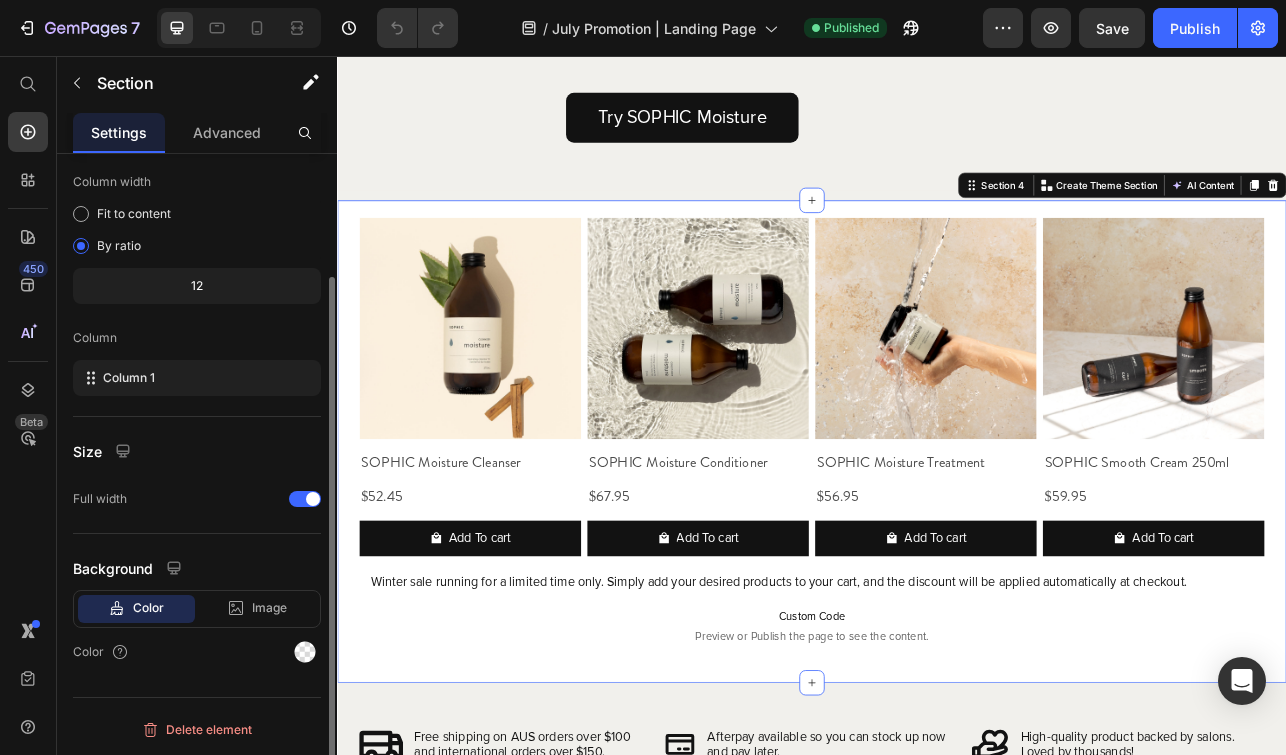 scroll, scrollTop: 0, scrollLeft: 0, axis: both 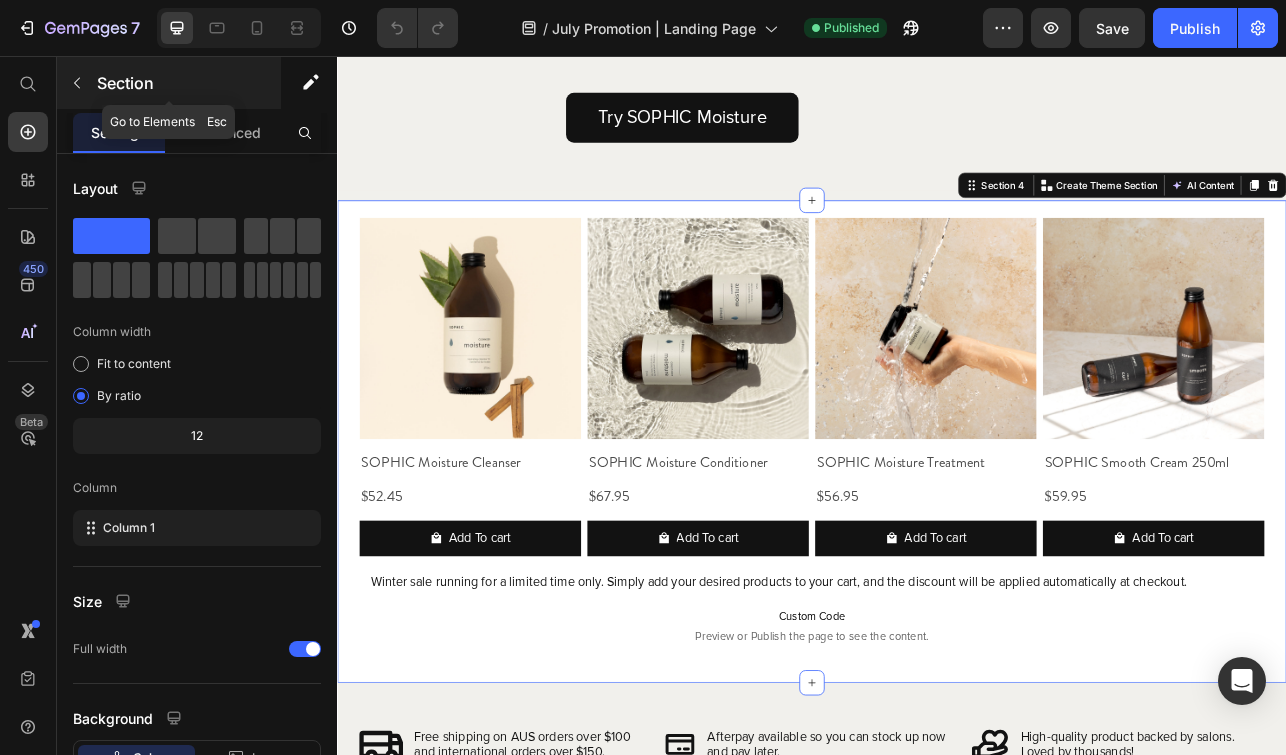 click at bounding box center [77, 83] 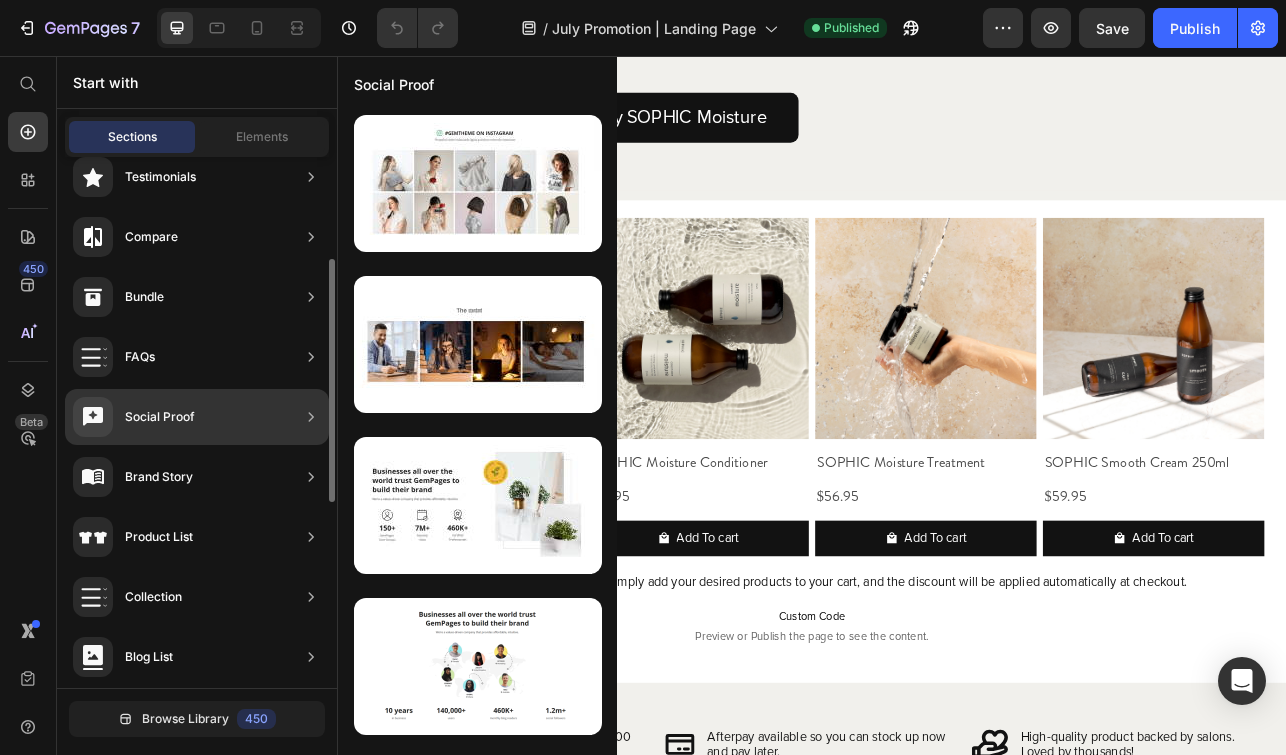 scroll, scrollTop: 459, scrollLeft: 0, axis: vertical 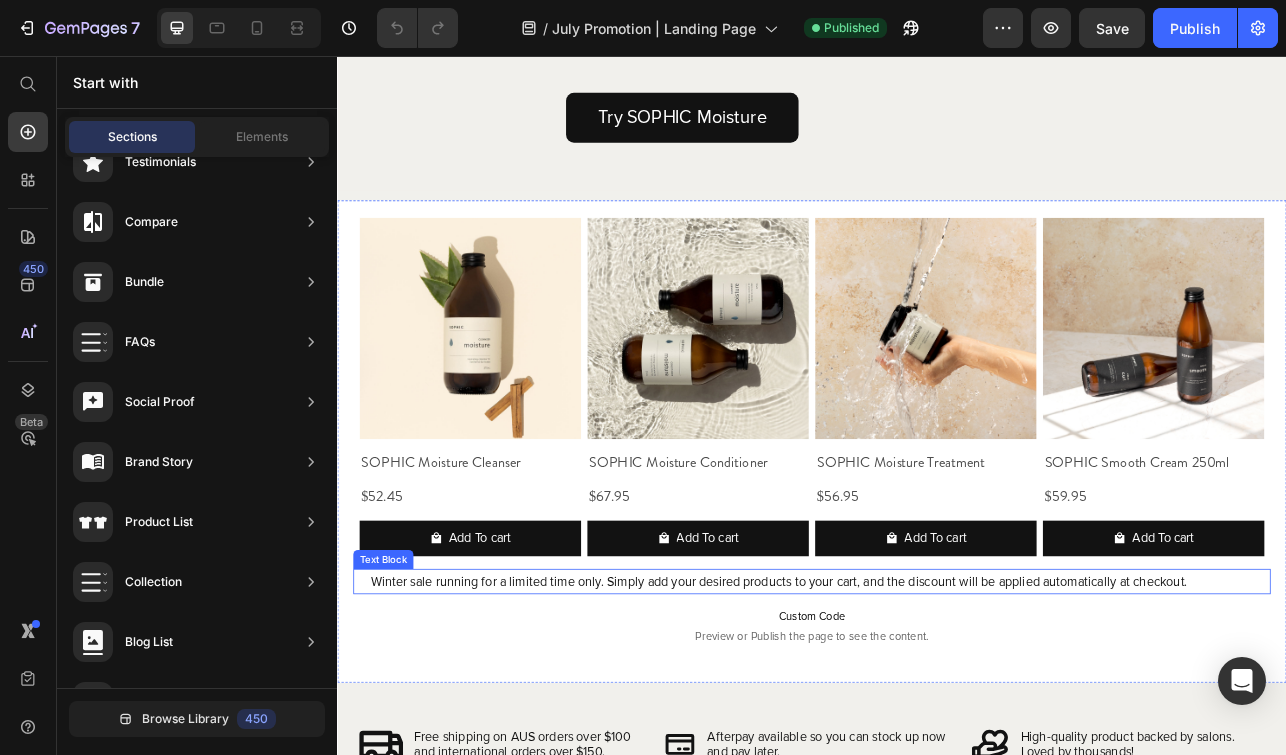 click on "Winter sale running for a limited time only. Simply add your desired products to your cart, and the discount will be applied automatically at checkout." at bounding box center [927, 720] 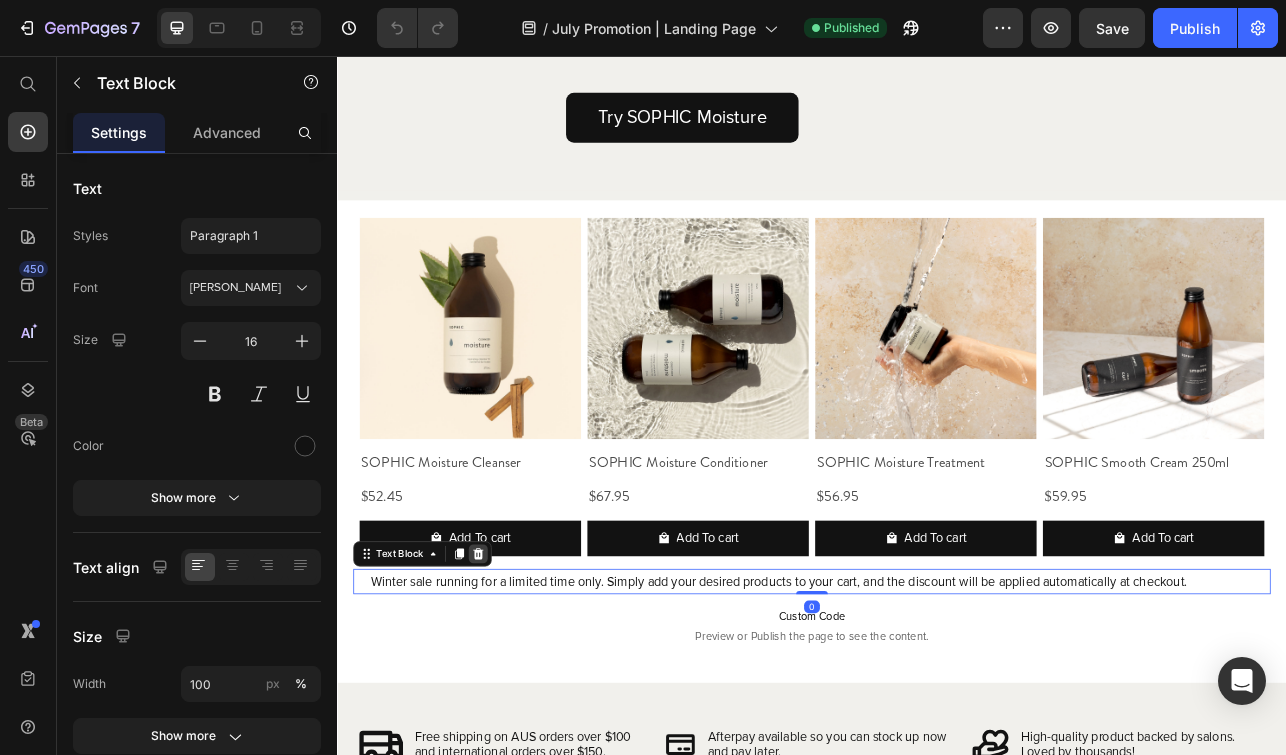 click at bounding box center (515, 685) 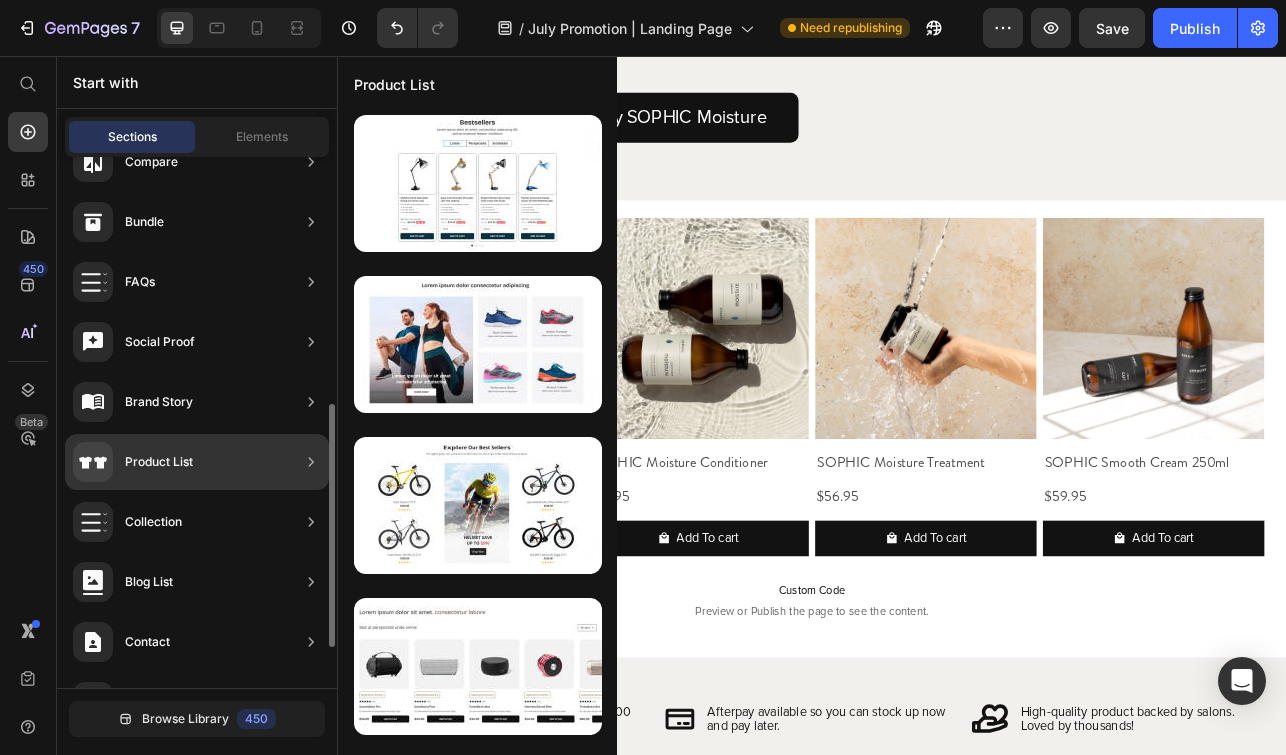 scroll, scrollTop: 526, scrollLeft: 0, axis: vertical 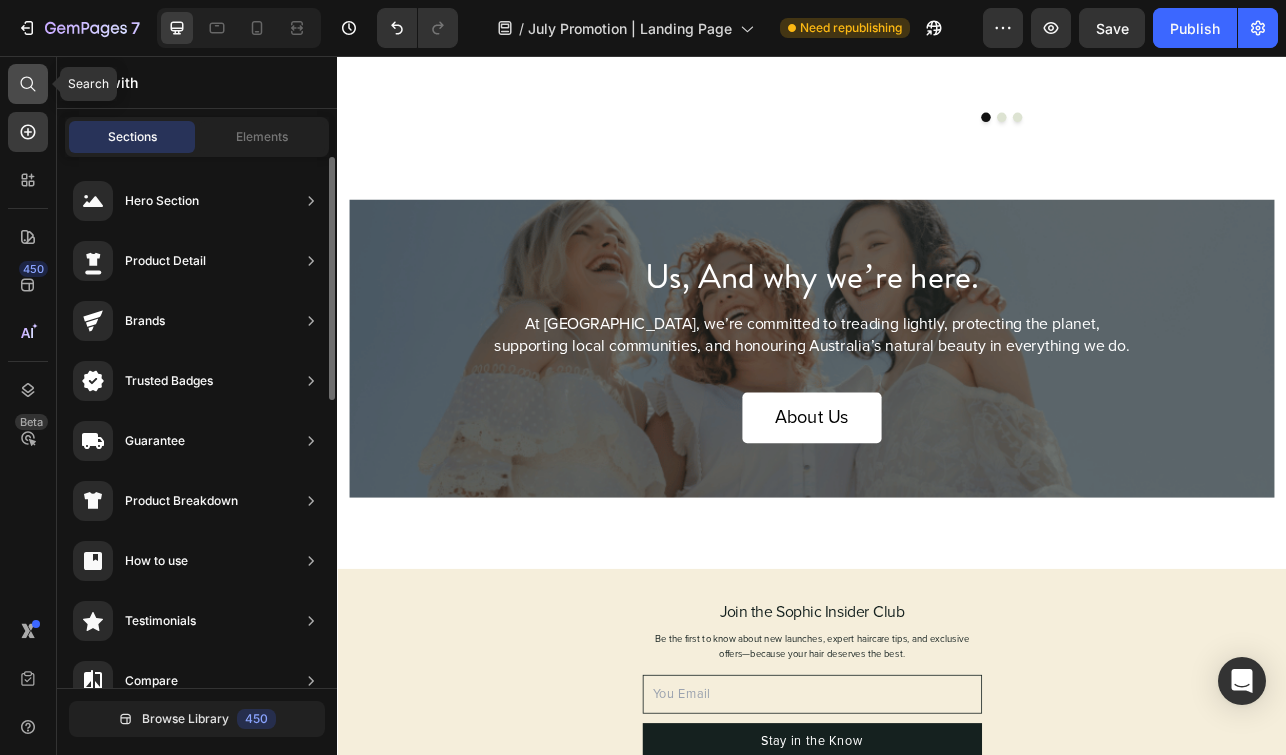 click 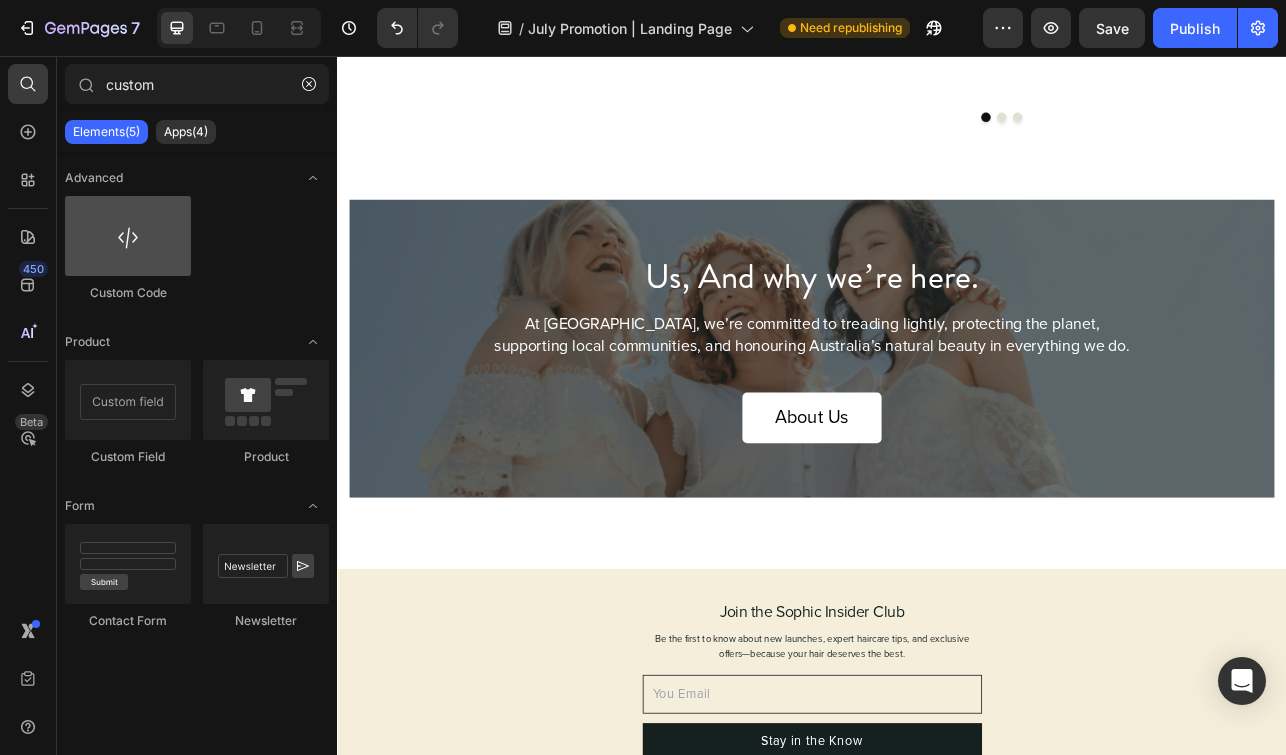 type on "custom" 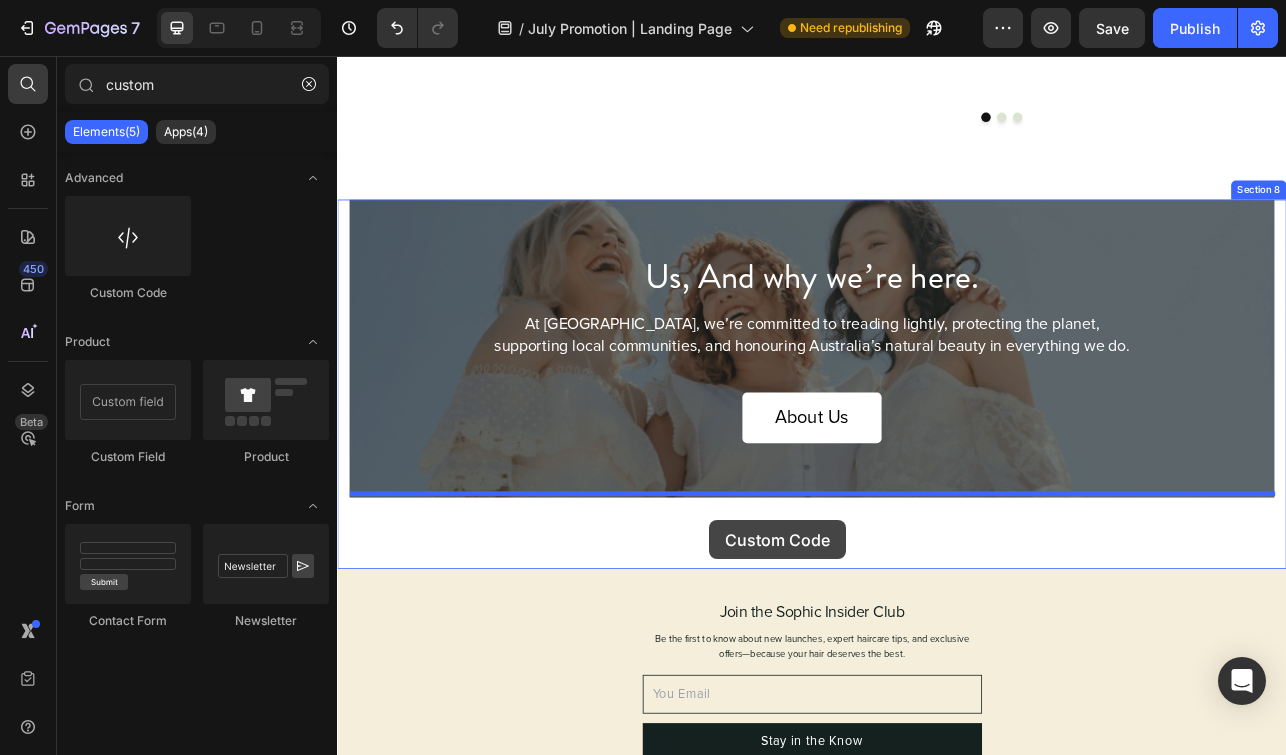 drag, startPoint x: 458, startPoint y: 303, endPoint x: 807, endPoint y: 643, distance: 487.23813 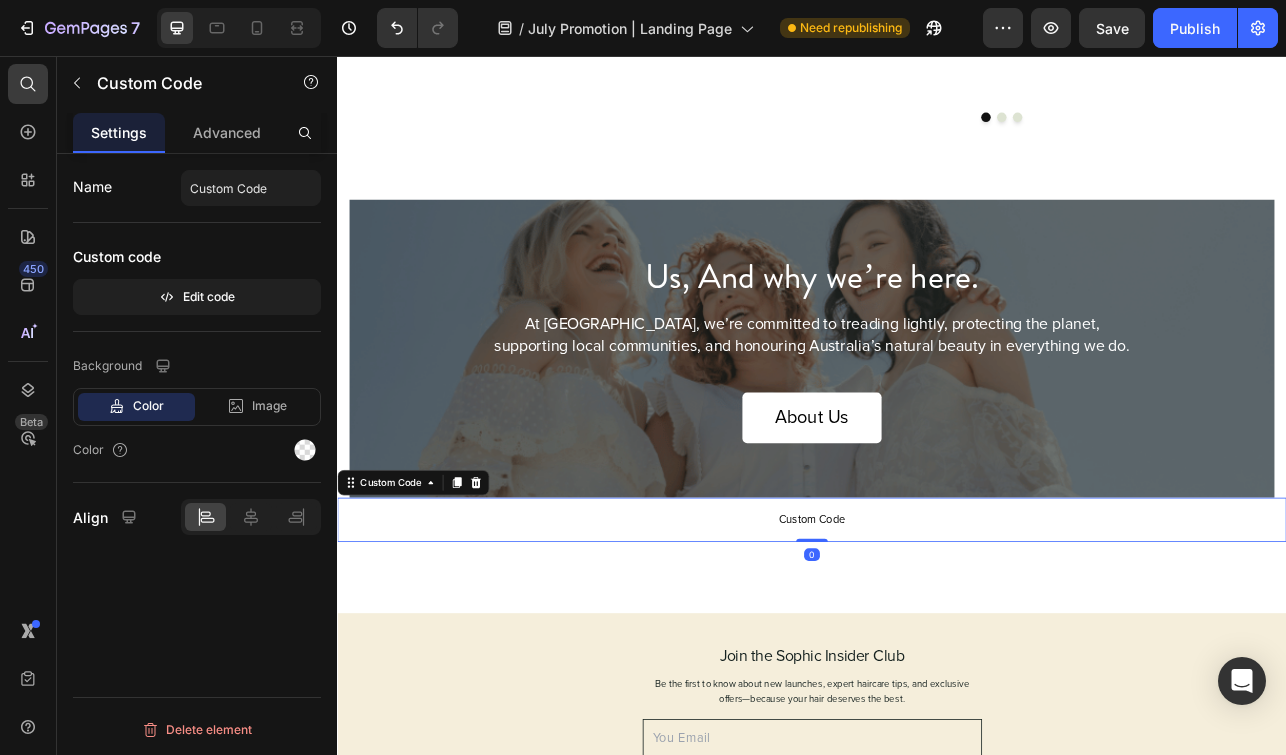 click on "Custom Code" at bounding box center [937, 642] 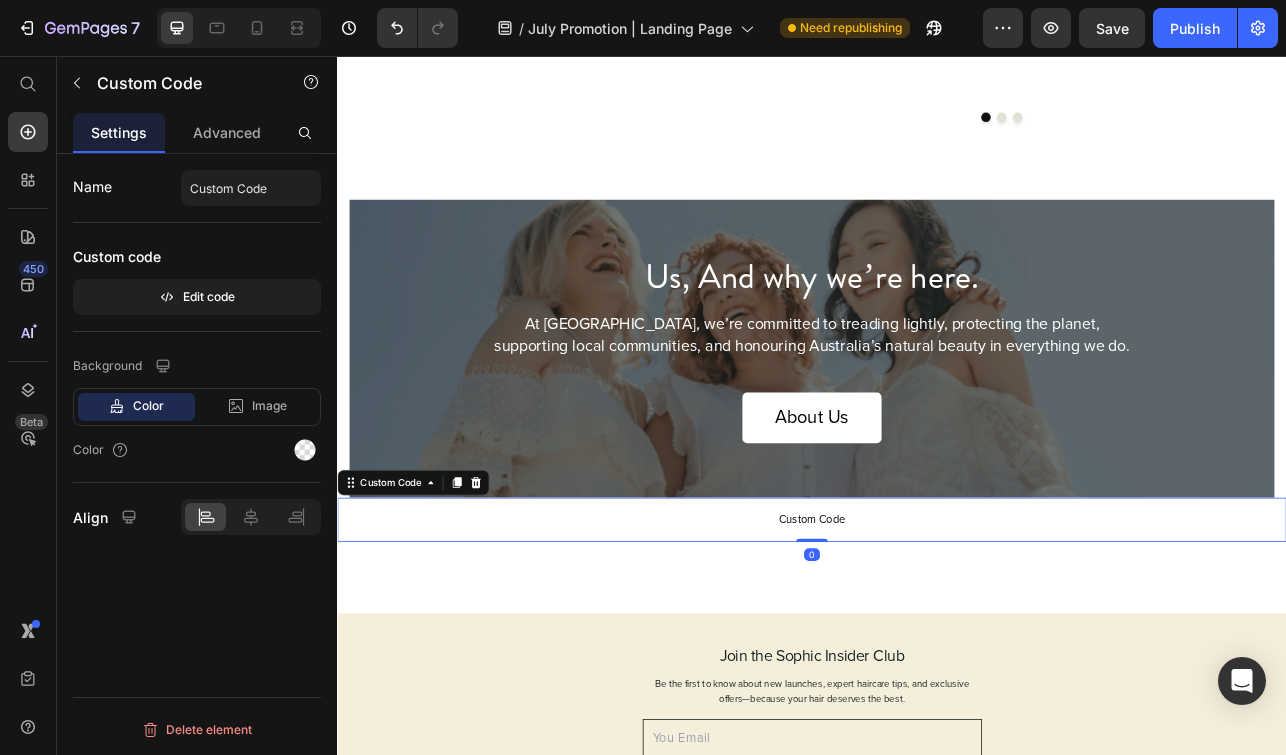 click on "Custom Code" at bounding box center (937, 642) 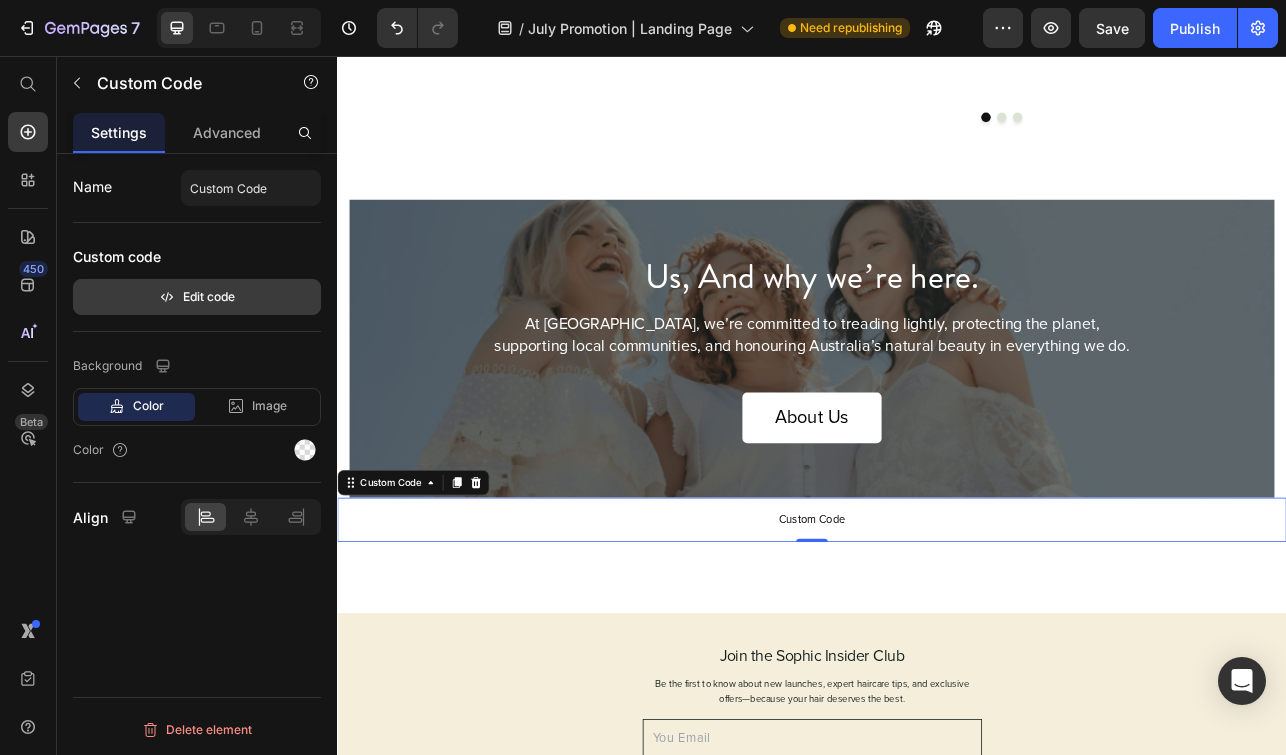click on "Edit code" at bounding box center (197, 297) 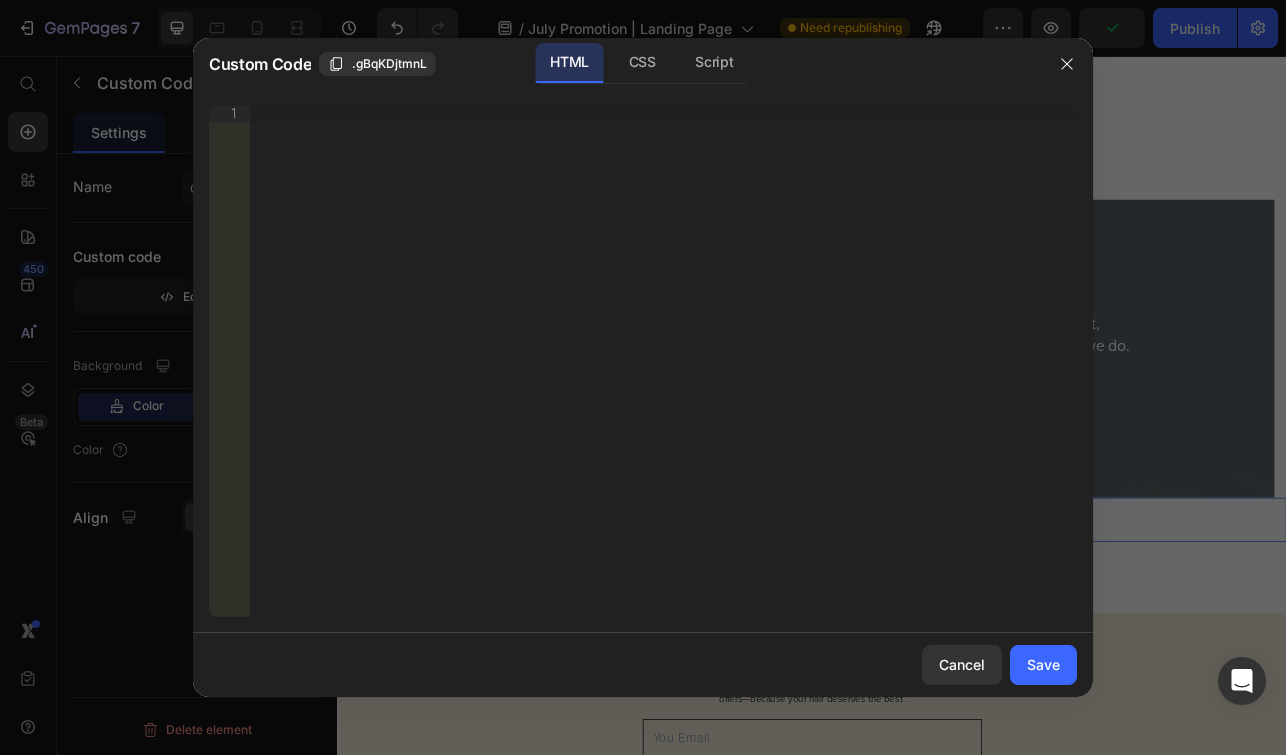 type 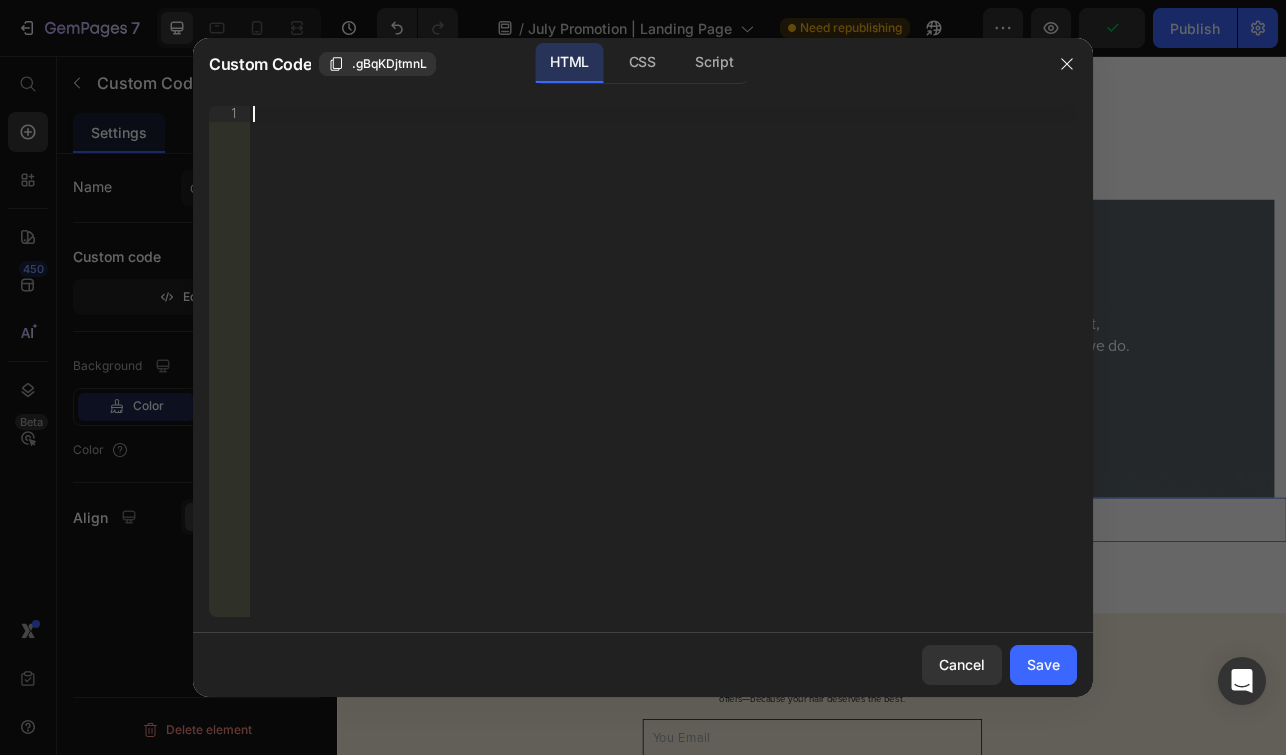 scroll, scrollTop: 129, scrollLeft: 0, axis: vertical 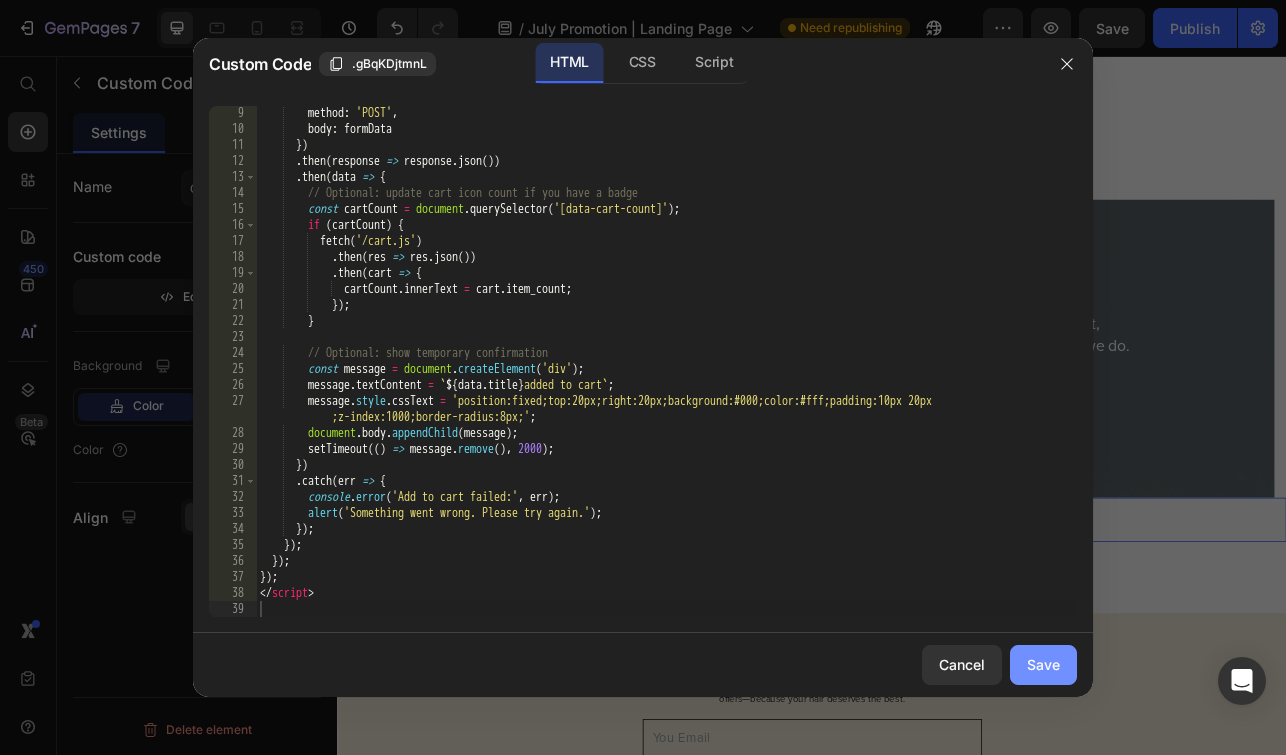click on "Save" at bounding box center (1043, 664) 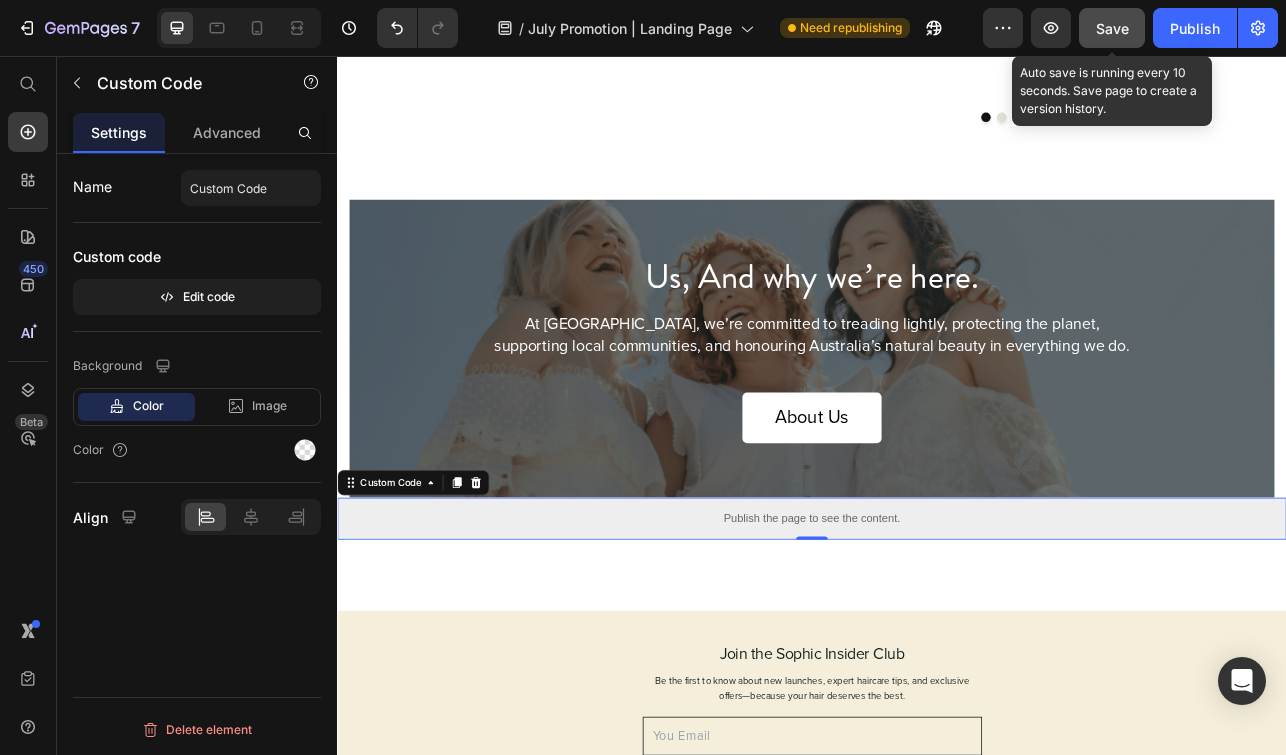 click on "Save" at bounding box center (1112, 28) 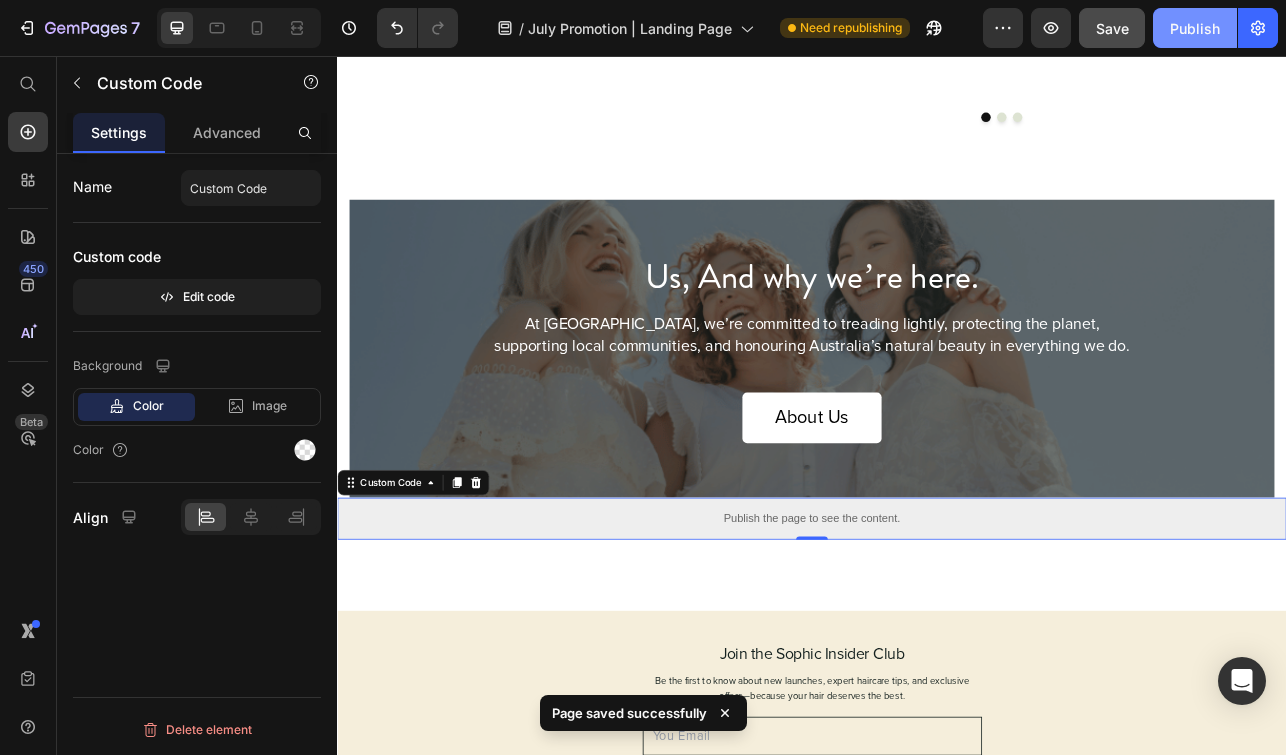 click on "Publish" at bounding box center [1195, 28] 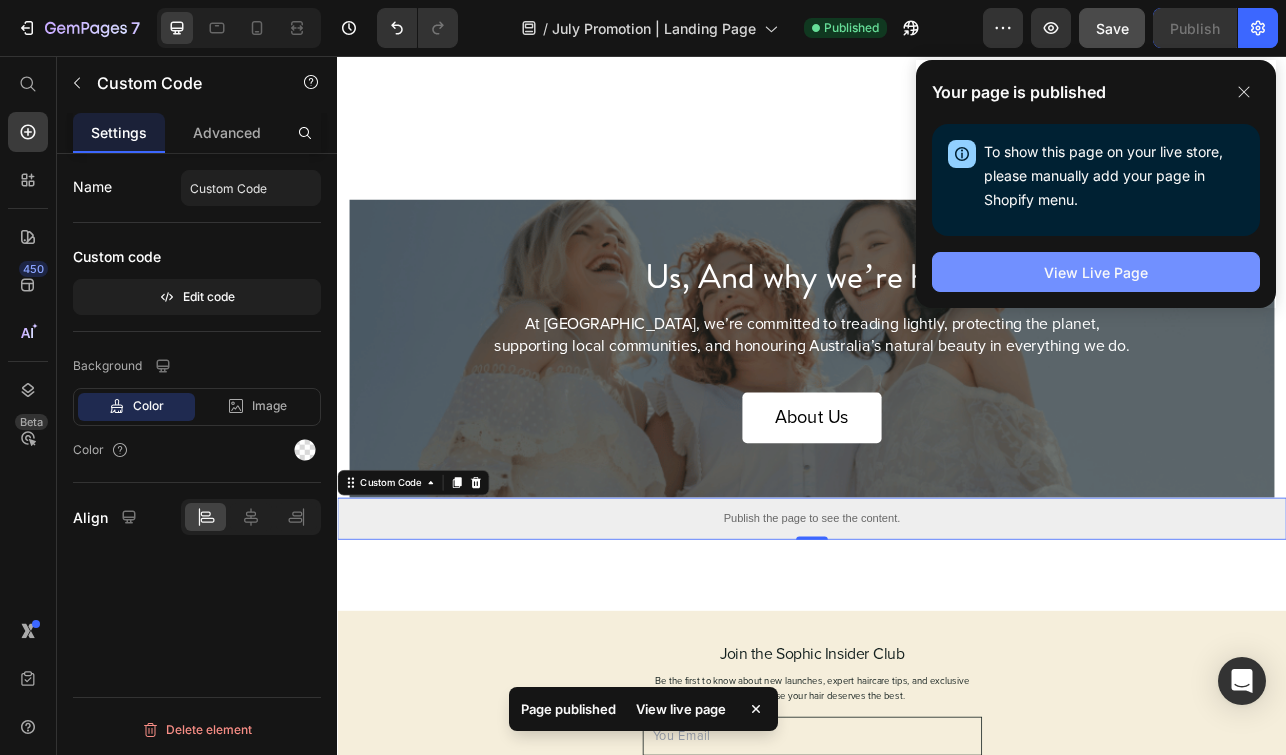 click on "View Live Page" at bounding box center (1096, 272) 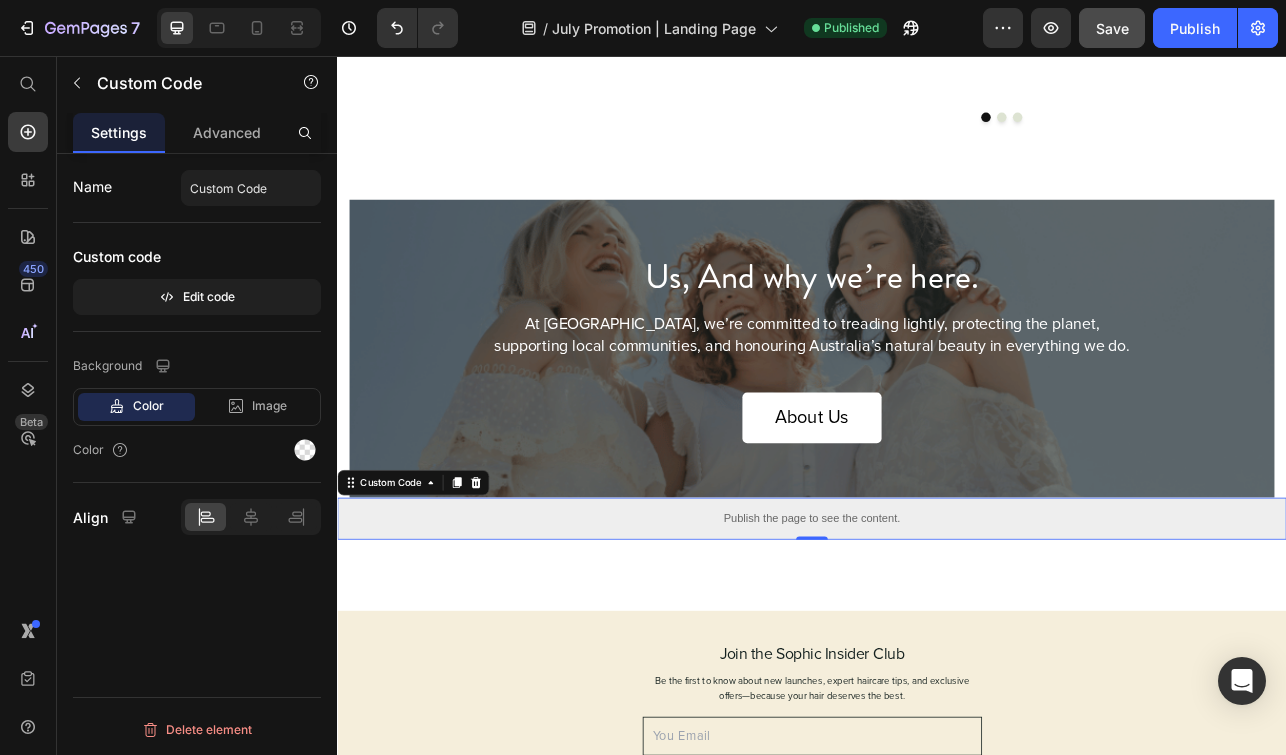 click on "Publish the page to see the content." at bounding box center (937, 640) 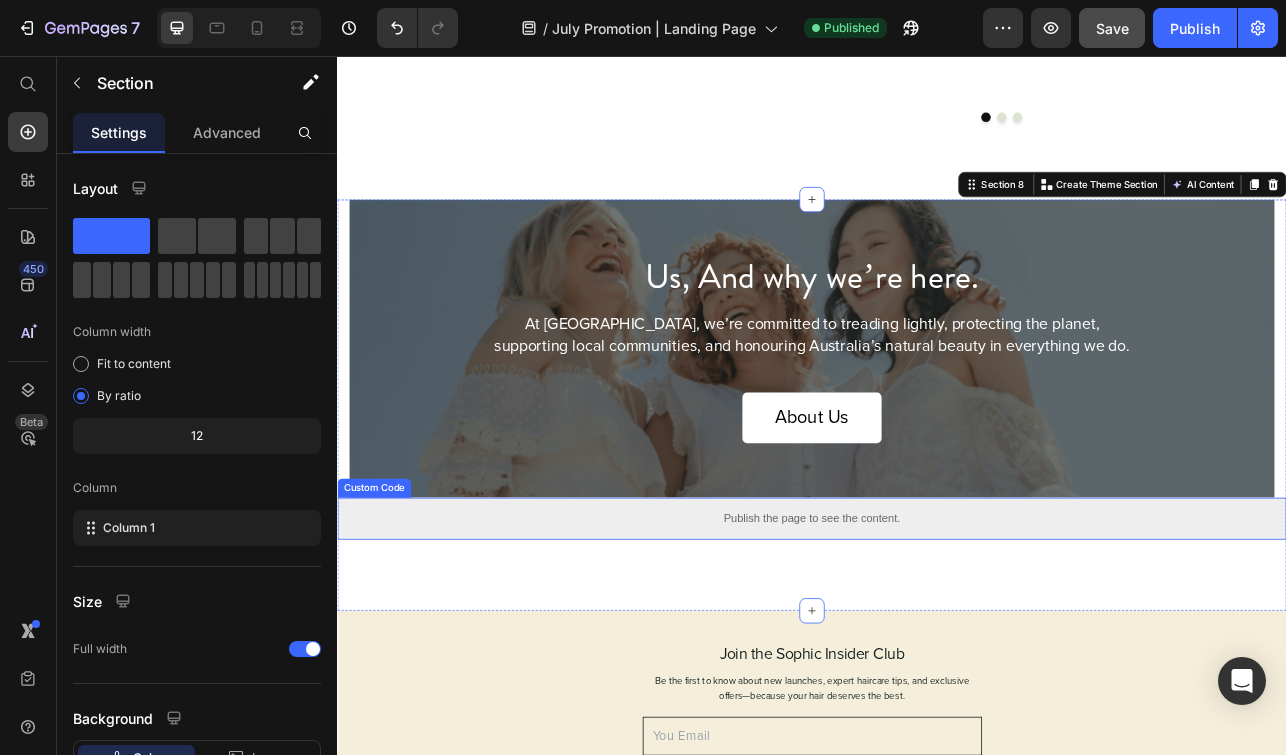 click on "Publish the page to see the content." at bounding box center (937, 640) 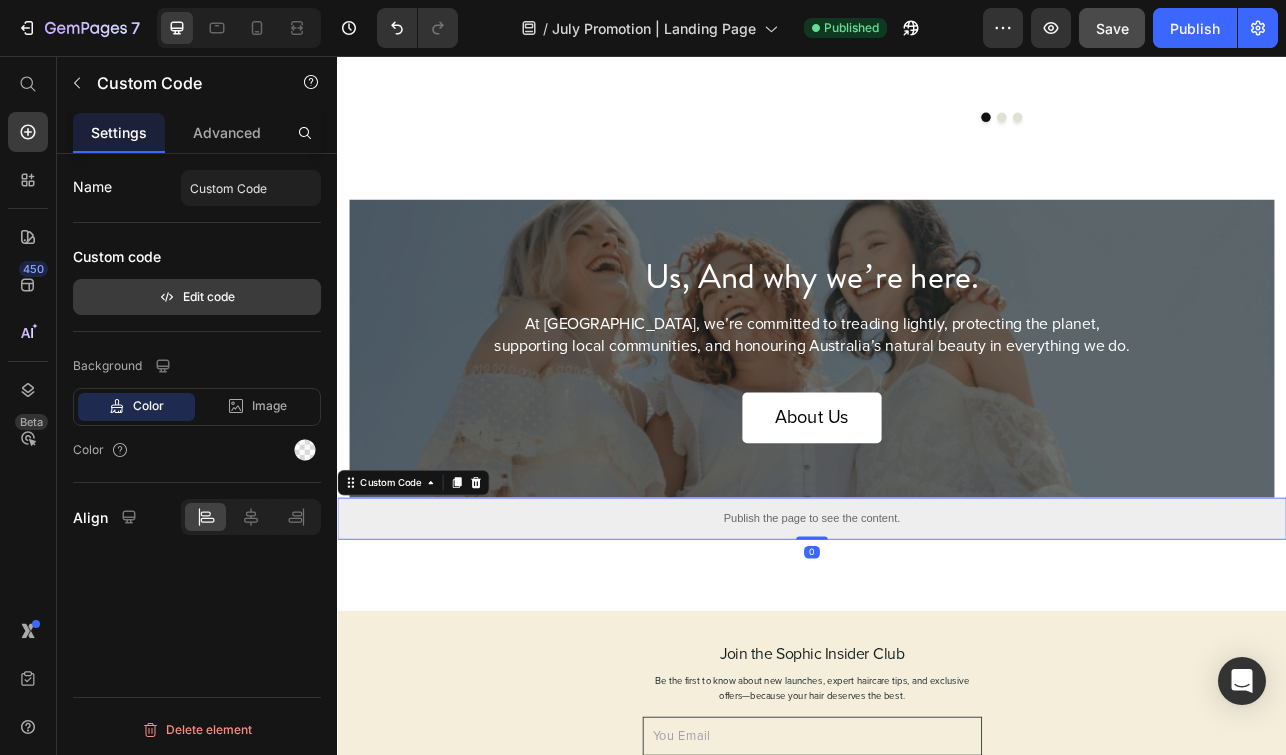 click on "Edit code" at bounding box center (197, 297) 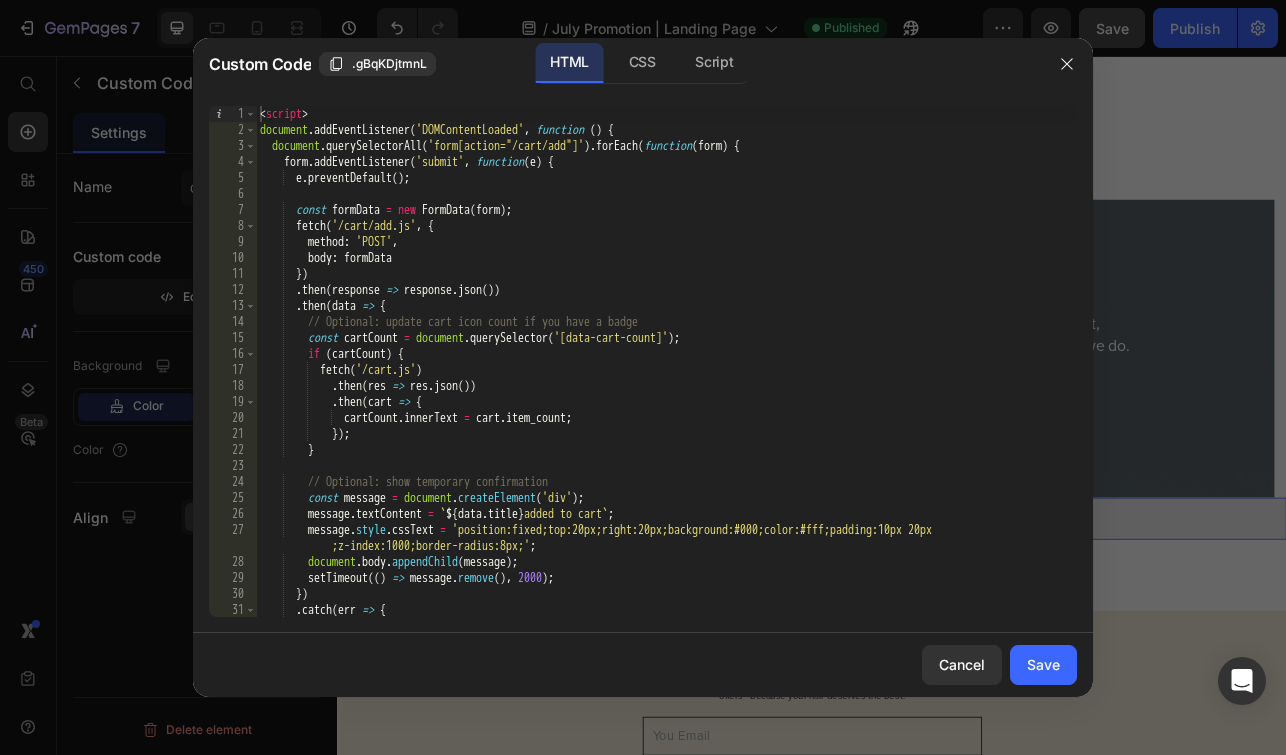 click on "< script > document . addEventListener ( 'DOMContentLoaded' ,   function   ( )   {    document . querySelectorAll ( 'form[action="/cart/add"]' ) . forEach ( function ( form )   {      form . addEventListener ( 'submit' ,   function ( e )   {         e . preventDefault ( ) ;         const   formData   =   new   FormData ( form ) ;         fetch ( '/cart/add.js' ,   {           method :   'POST' ,           body :   formData         })         . then ( response   =>   response . json ( ))         . then ( data   =>   {           // Optional: update cart icon count if you have a badge           const   cartCount   =   document . querySelector ( '[data-cart-count]' ) ;           if   ( cartCount )   {              fetch ( '/cart.js' )                . then ( res   =>   res . json ( ))                . then ( cart   =>   {                   cartCount . innerText   =   cart . item_count ;                }) ;           }           // Optional: show temporary confirmation           const   message   =   document . (" at bounding box center (666, 377) 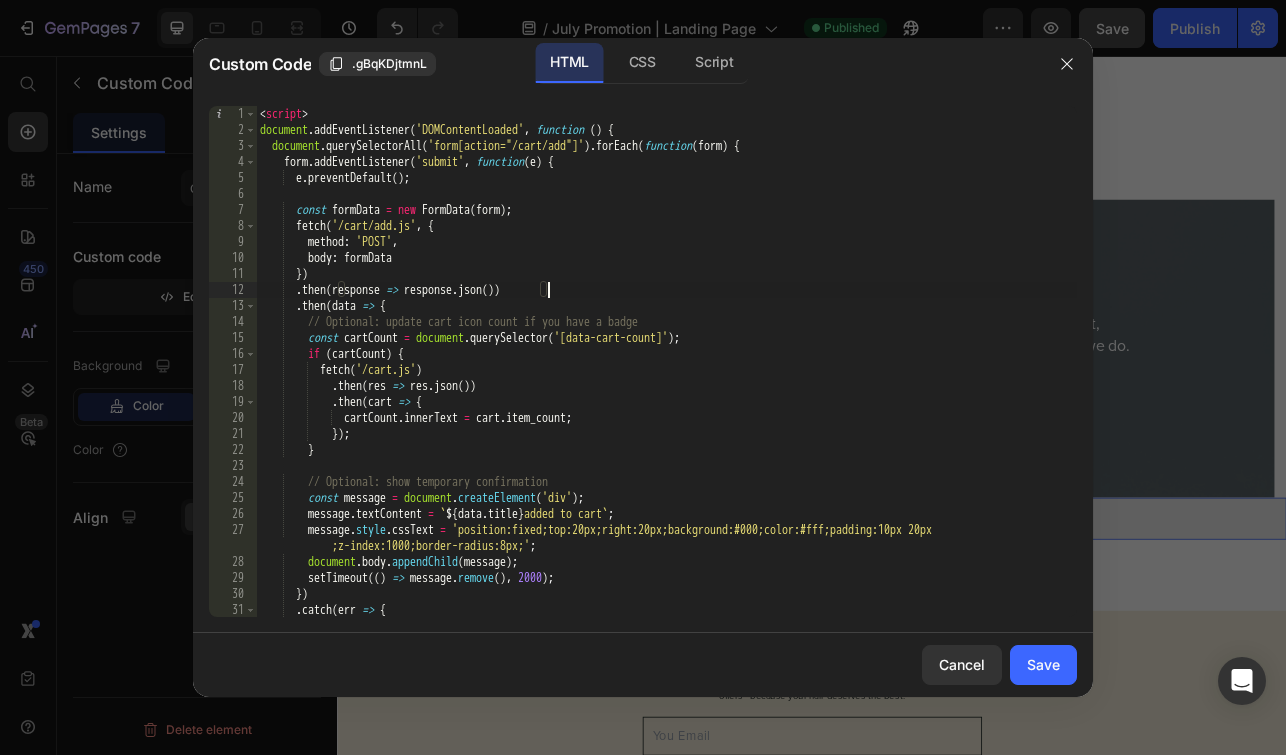 type on "</script>" 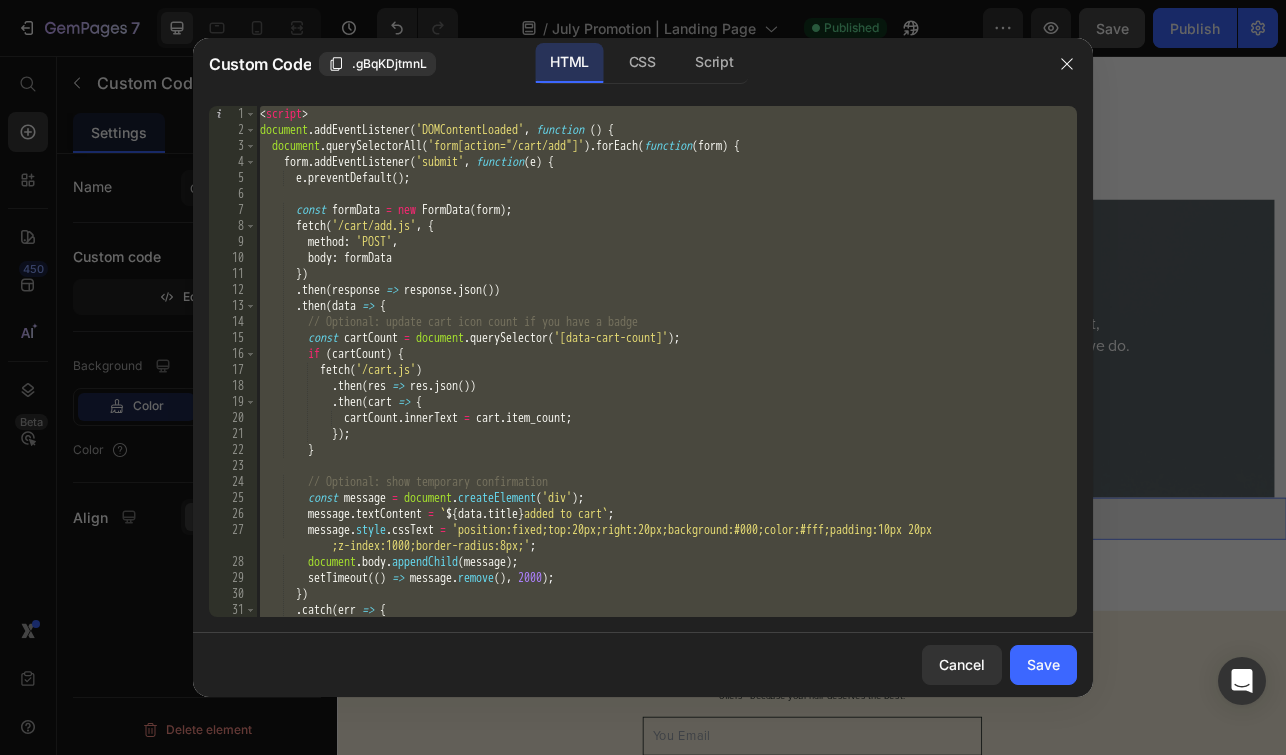type 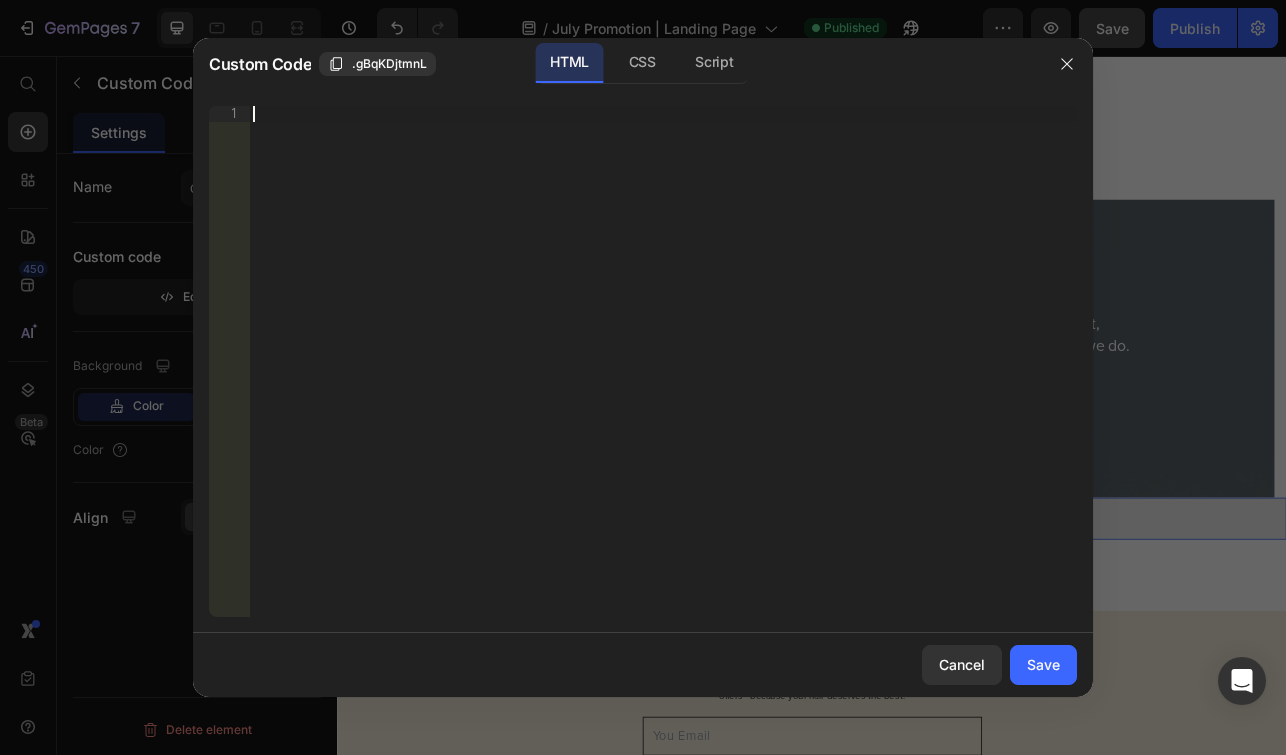 scroll, scrollTop: 161, scrollLeft: 0, axis: vertical 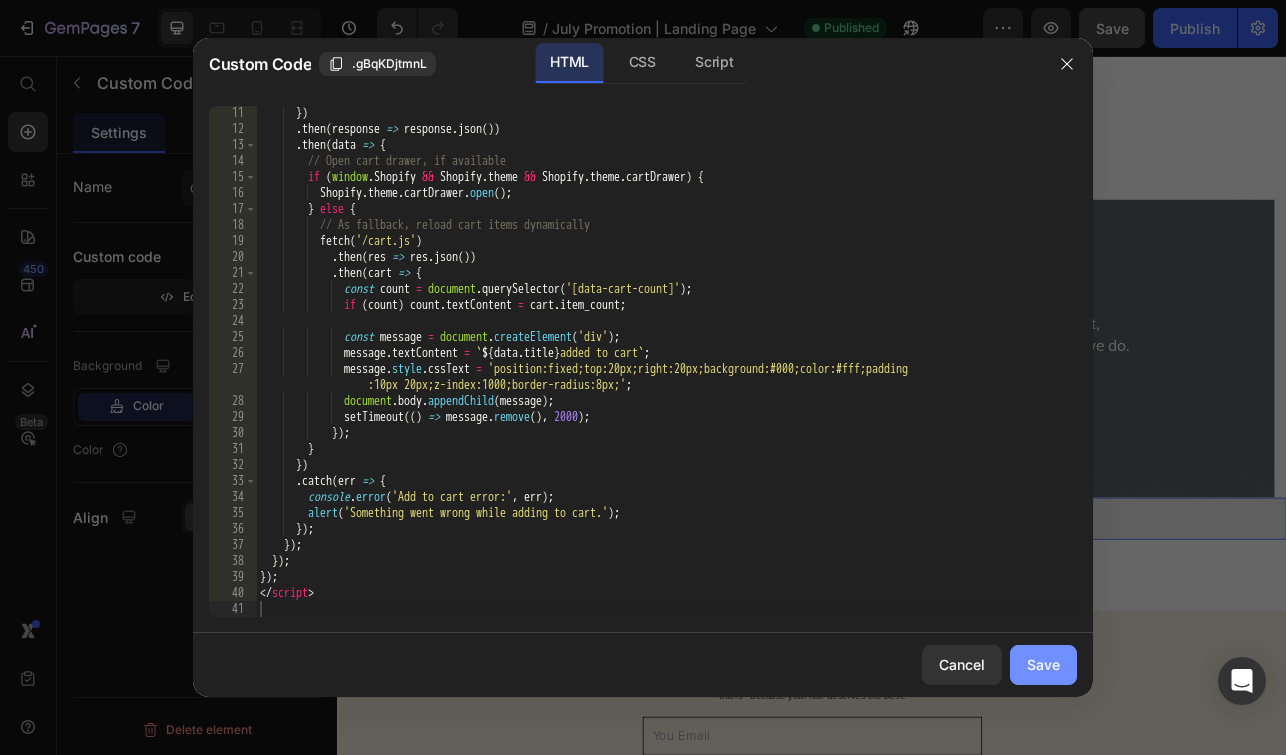 click on "Save" at bounding box center [1043, 664] 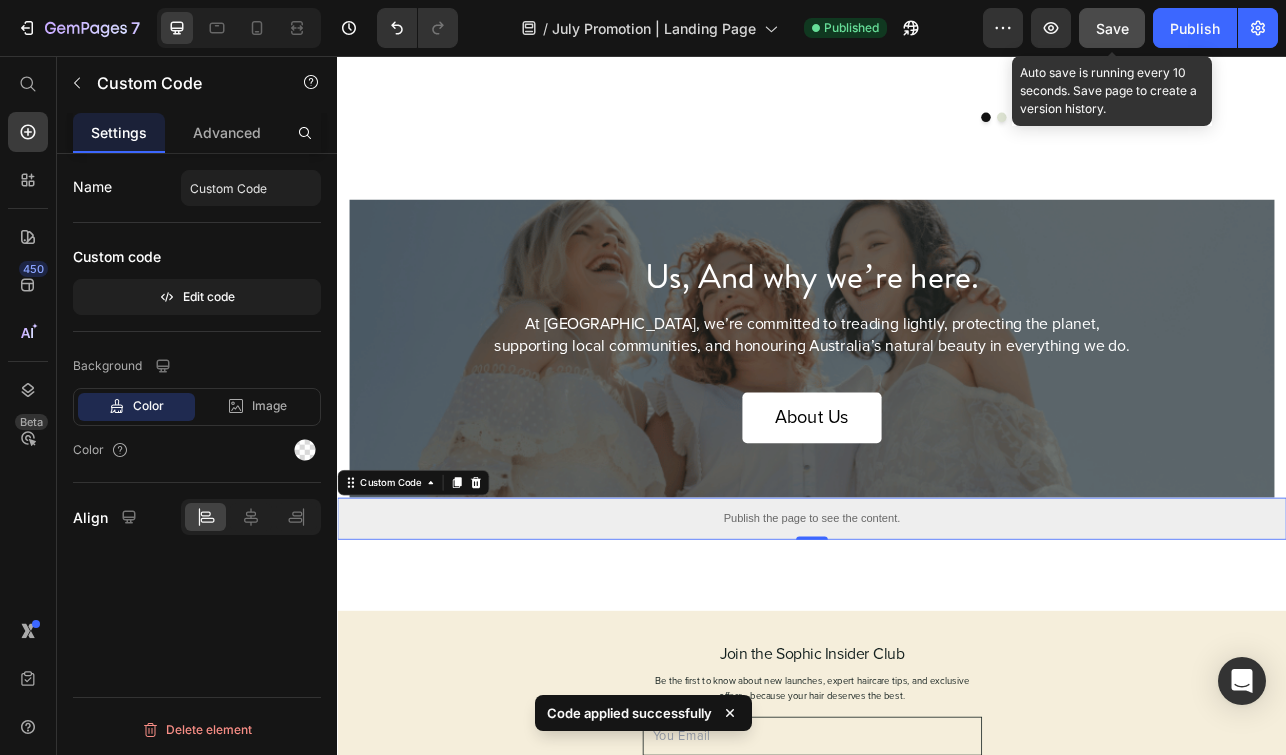 click on "Save" at bounding box center [1112, 28] 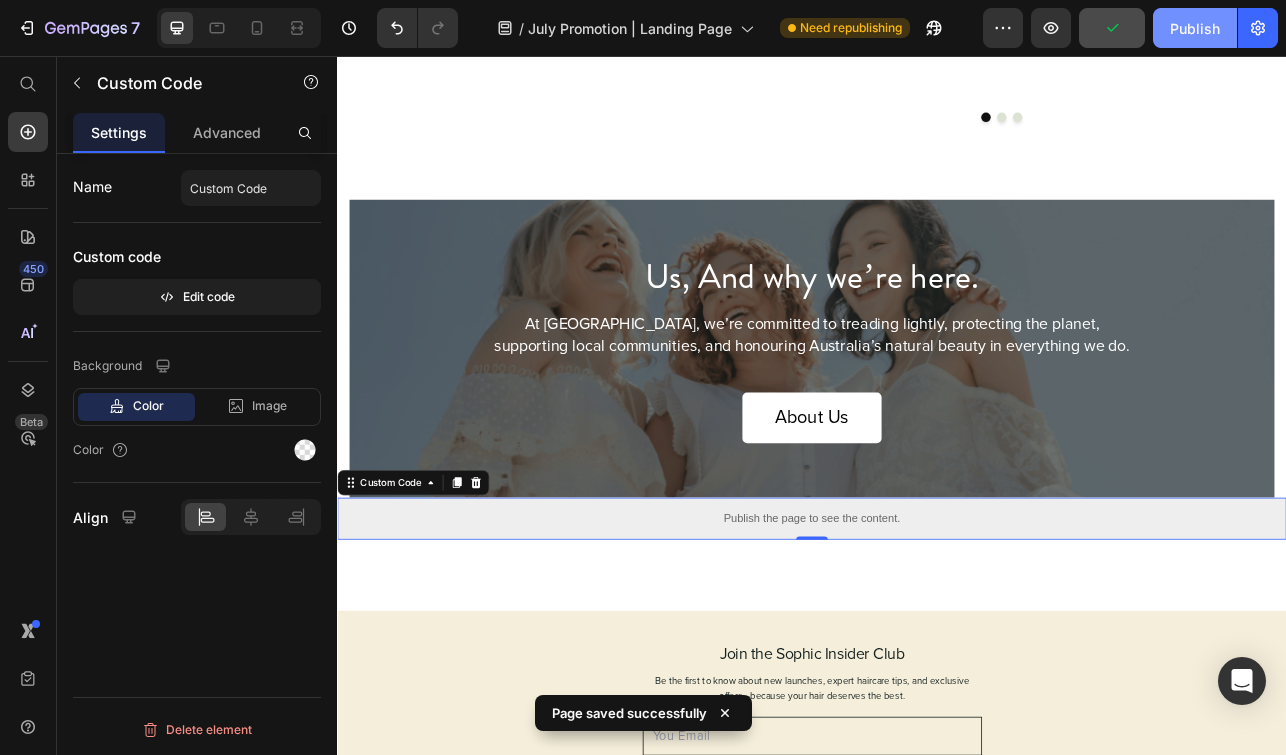click on "Publish" at bounding box center [1195, 28] 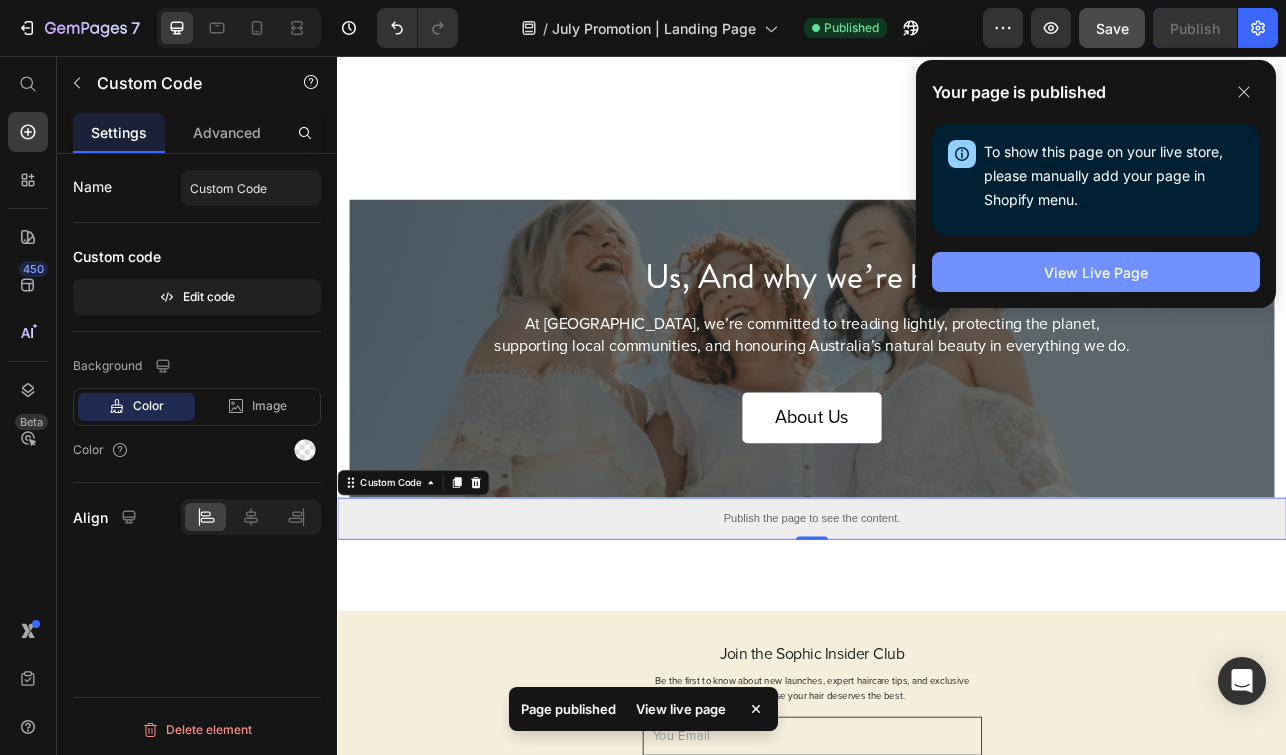 click on "View Live Page" at bounding box center (1096, 272) 